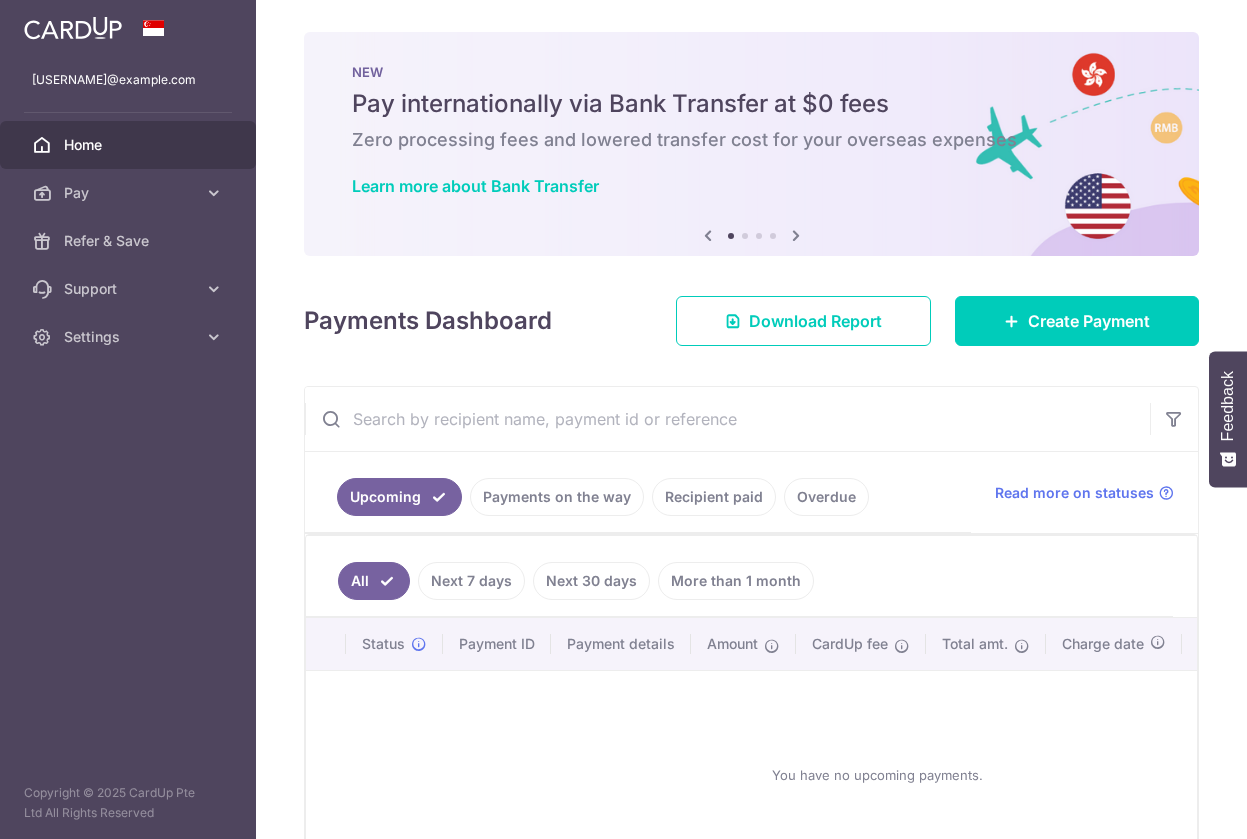 scroll, scrollTop: 0, scrollLeft: 0, axis: both 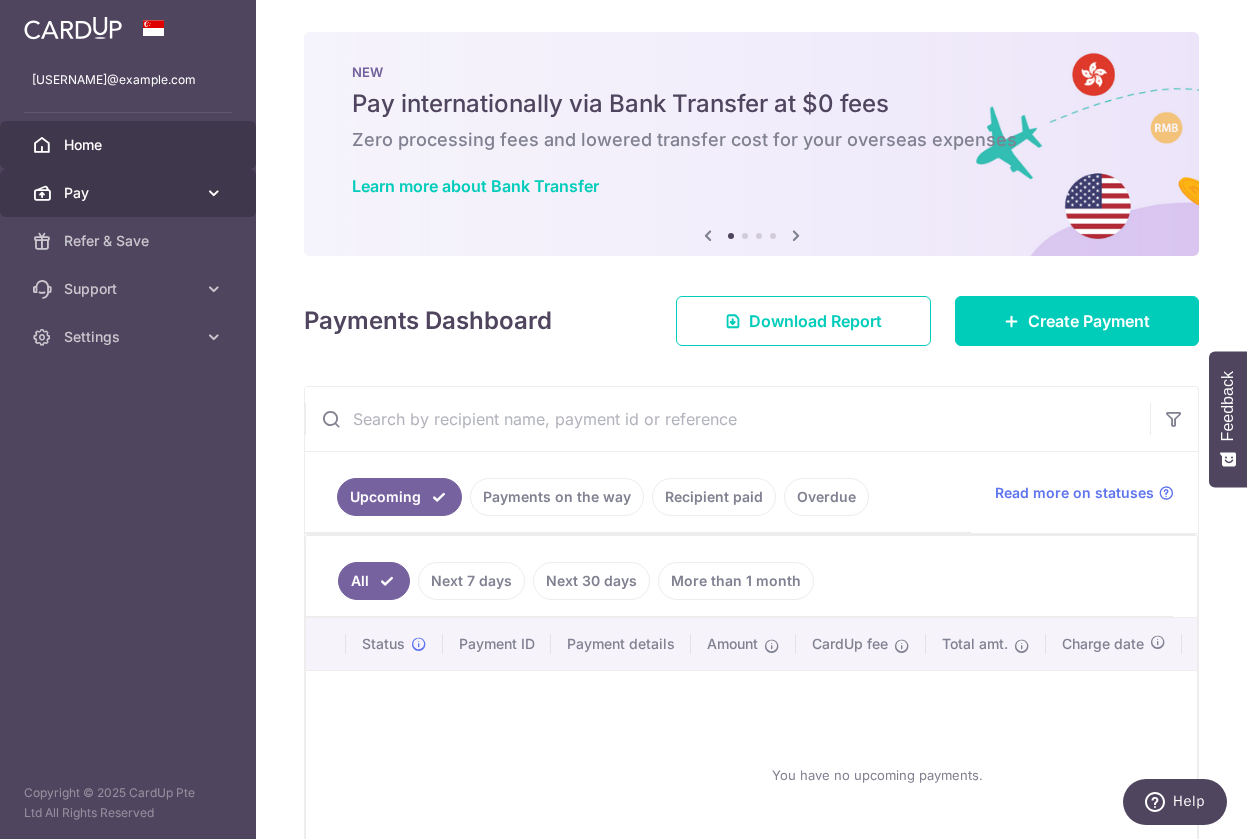 click on "Pay" at bounding box center (130, 193) 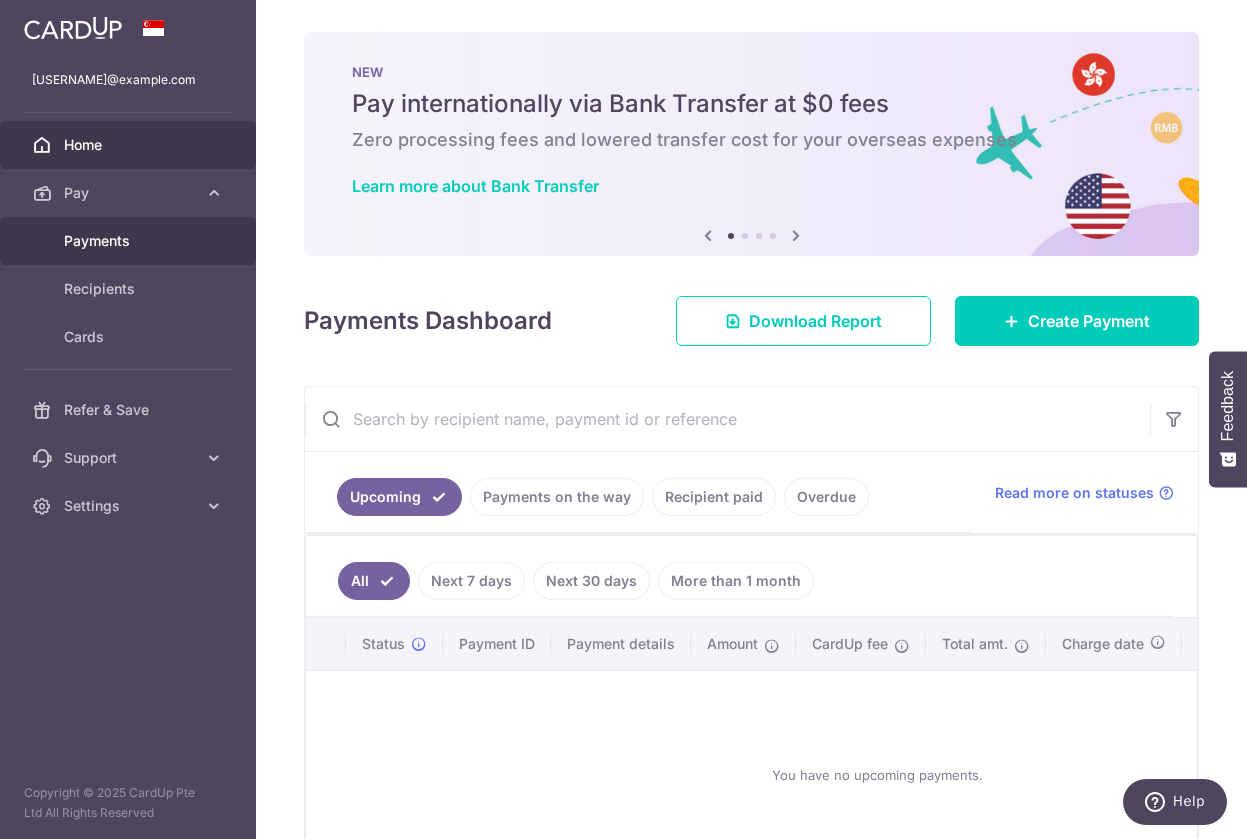 click on "Payments" at bounding box center (130, 241) 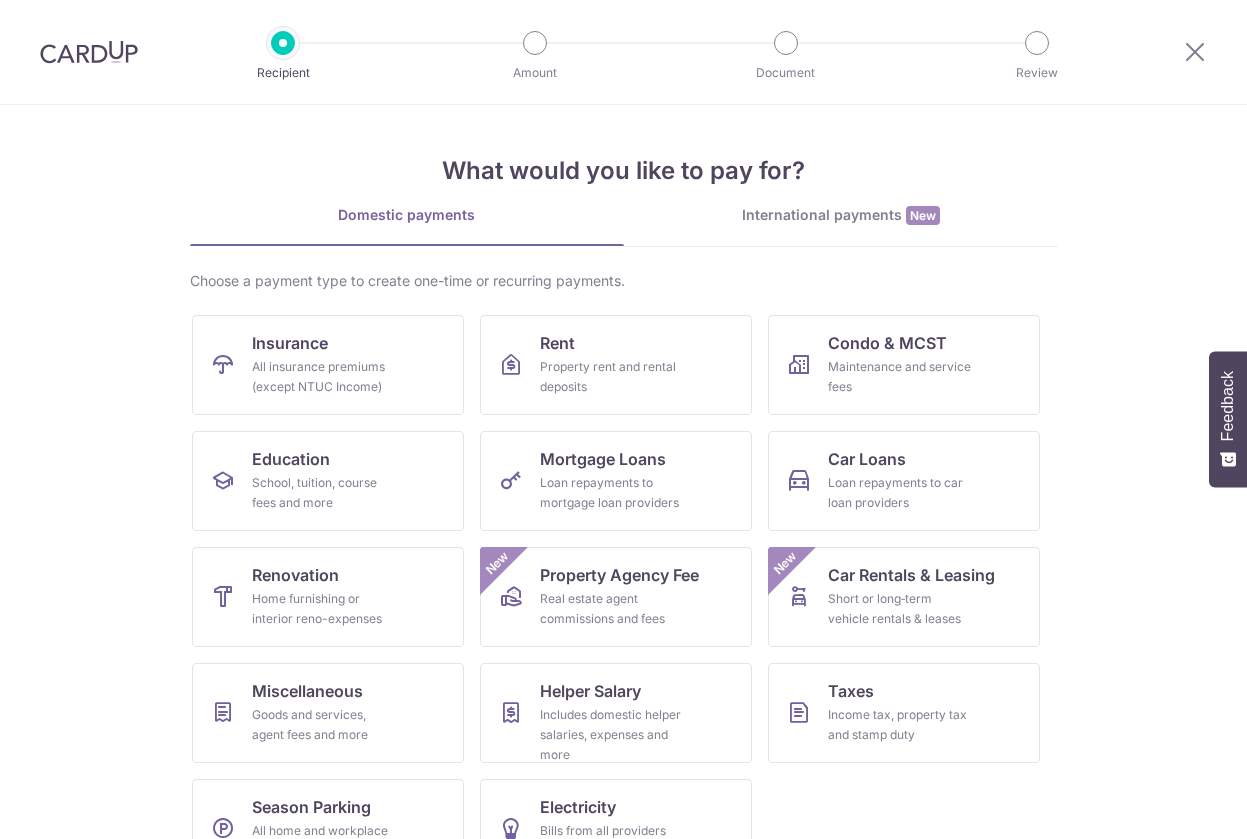 scroll, scrollTop: 0, scrollLeft: 0, axis: both 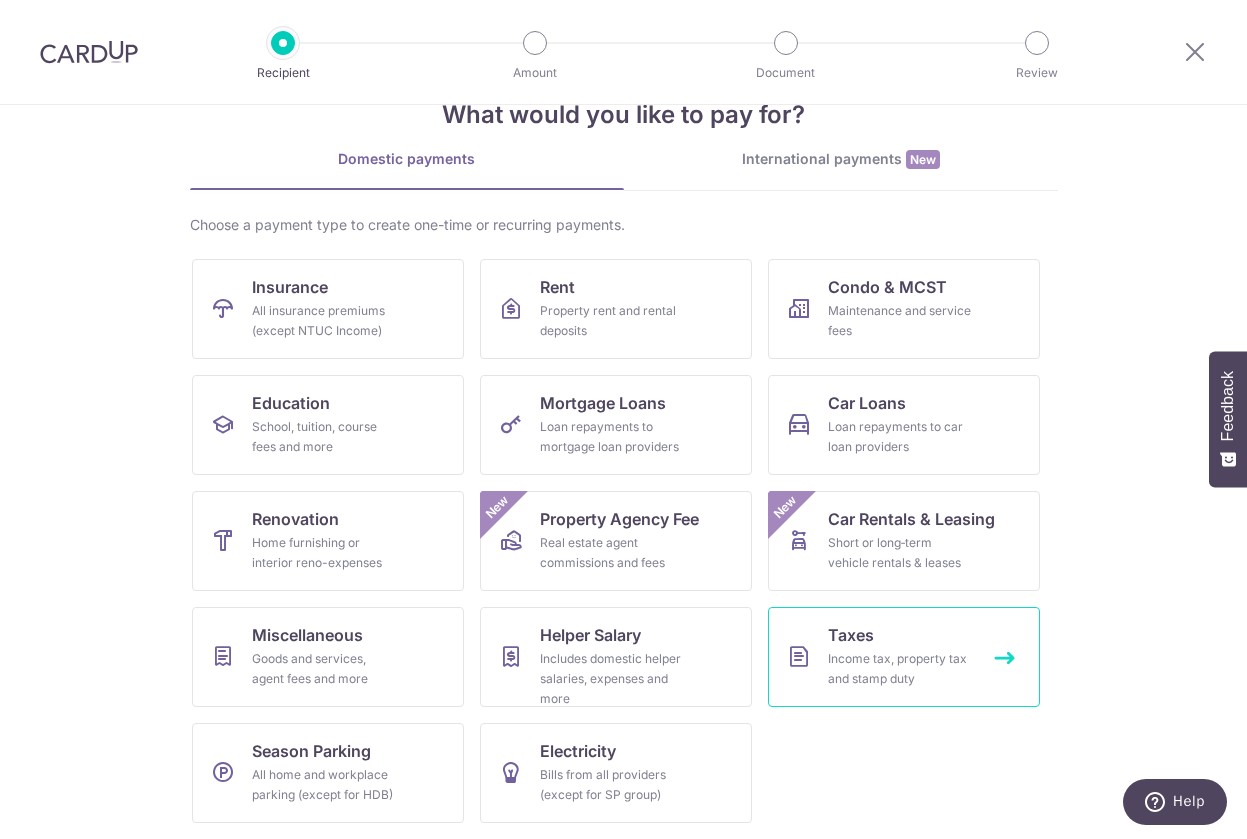 click on "Income tax, property tax and stamp duty" at bounding box center [900, 669] 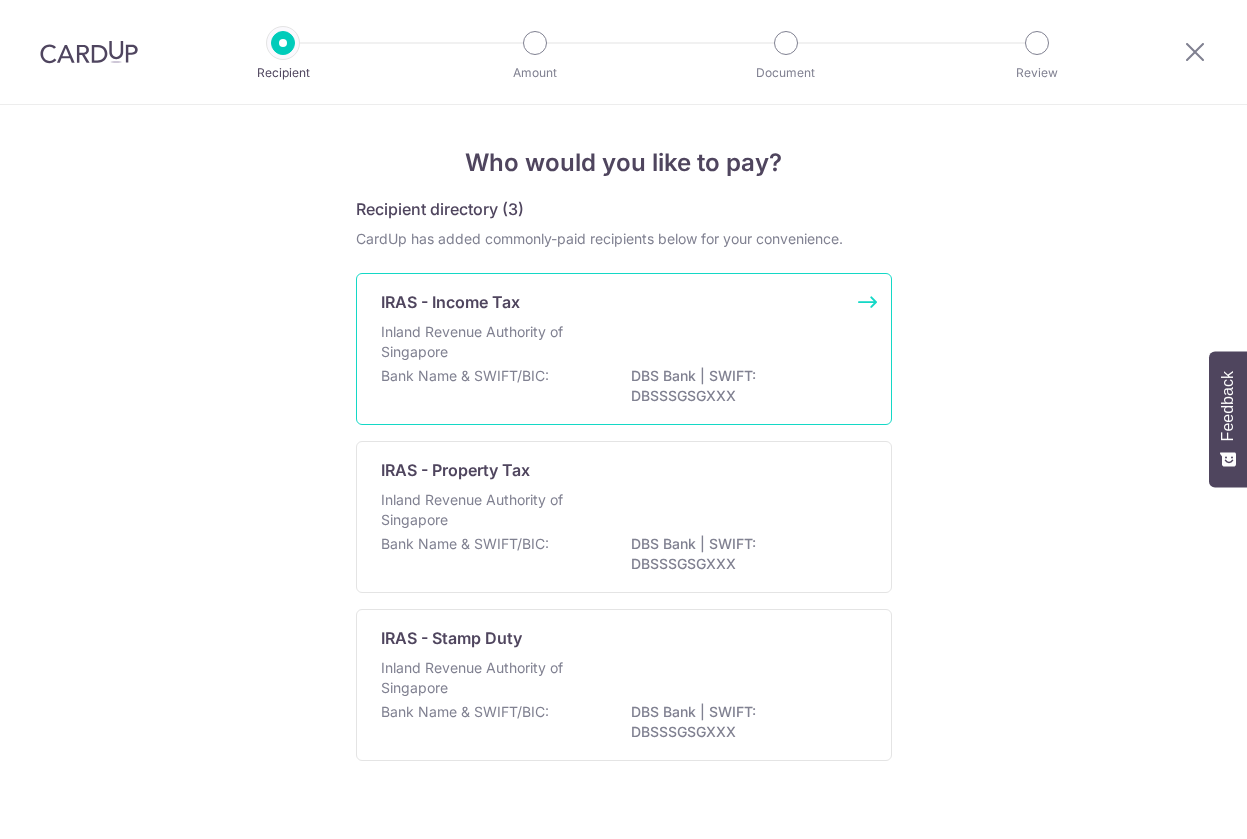 scroll, scrollTop: 0, scrollLeft: 0, axis: both 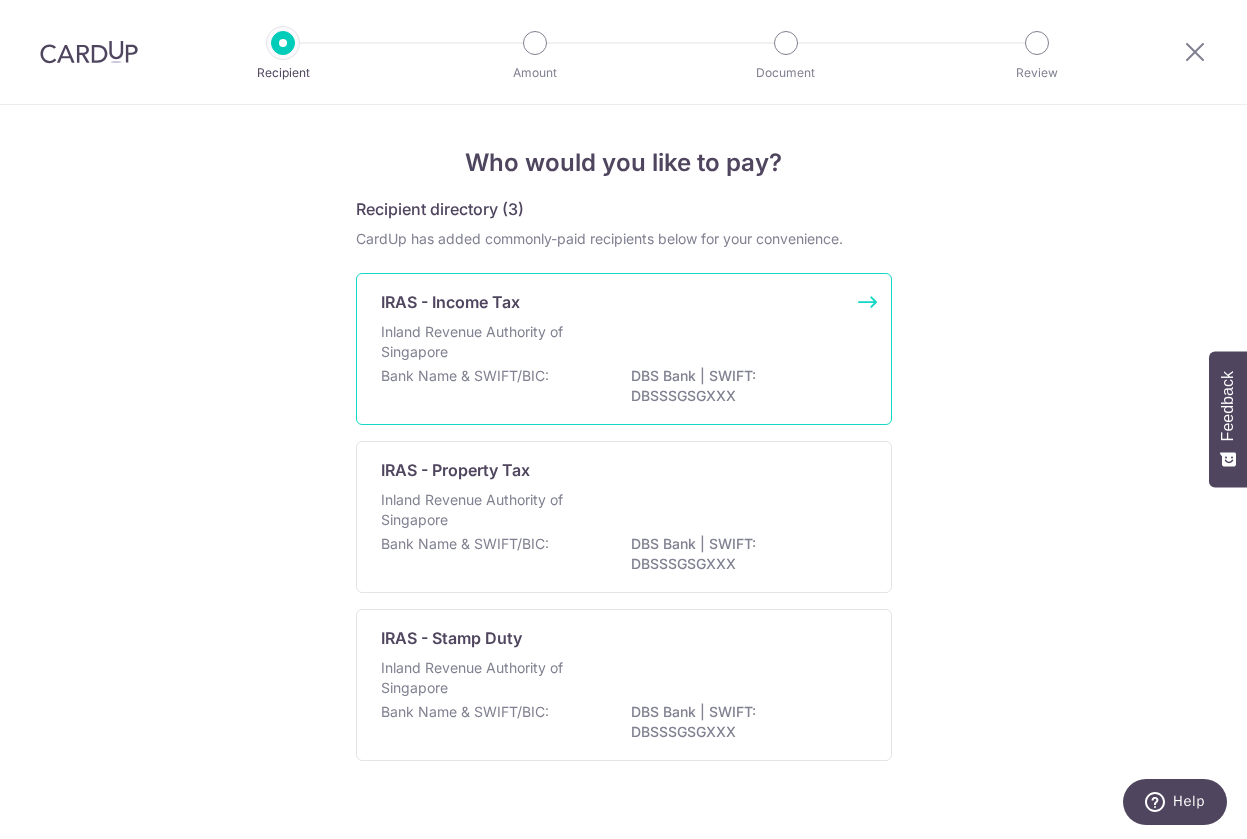 click on "Inland Revenue Authority of Singapore" at bounding box center (487, 342) 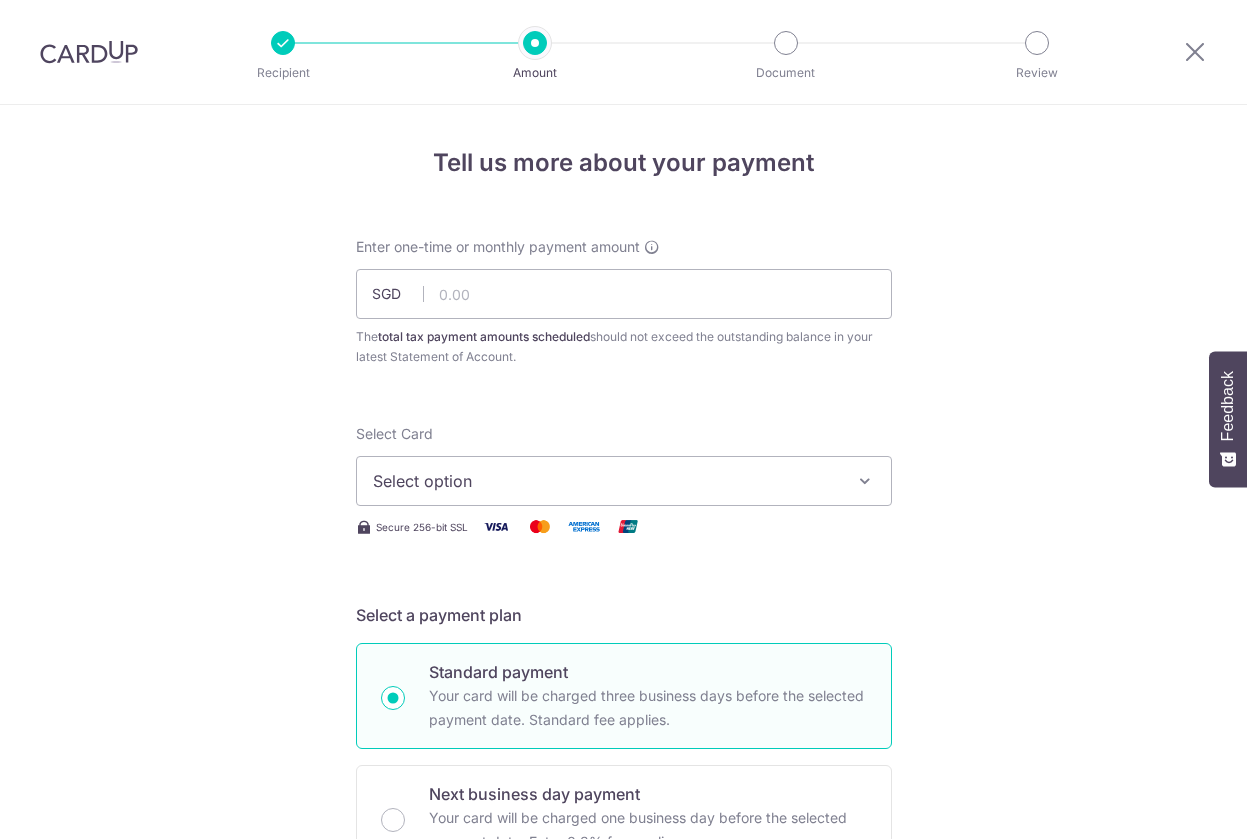 scroll, scrollTop: 0, scrollLeft: 0, axis: both 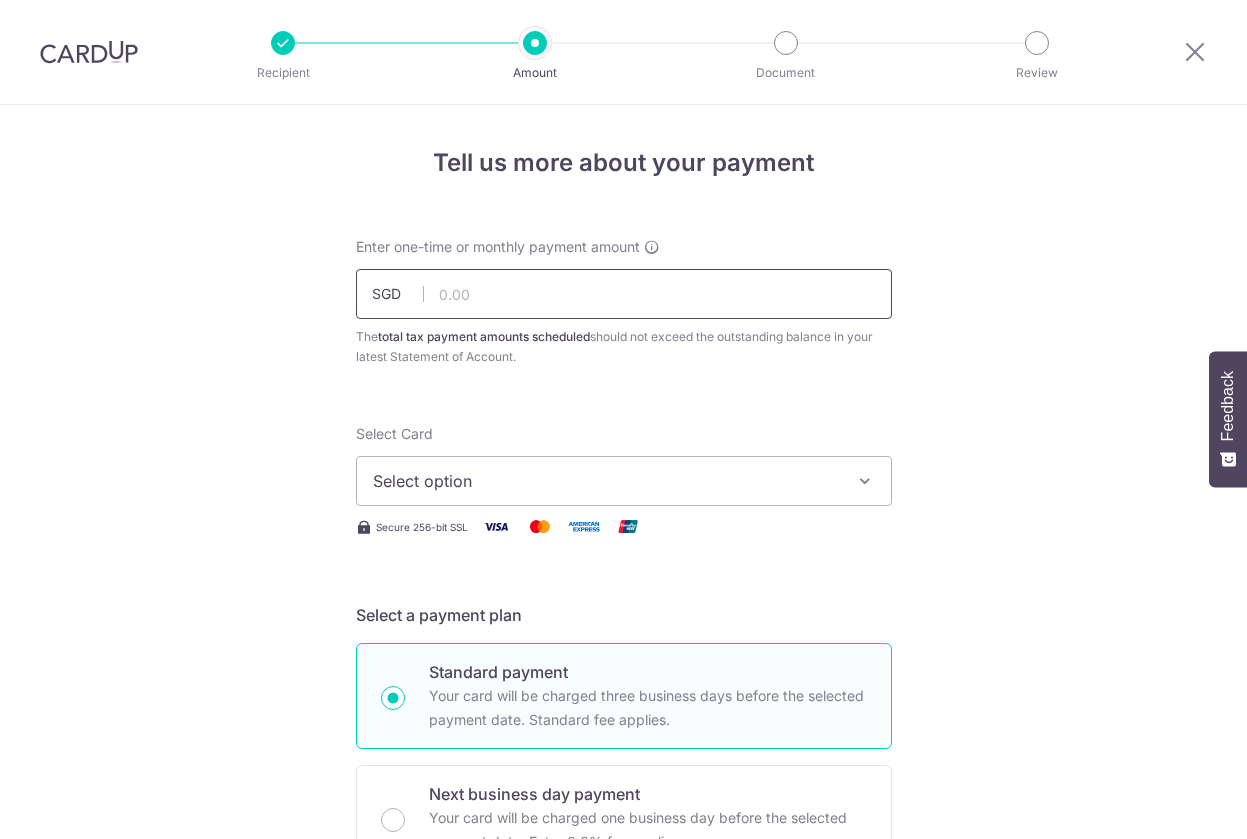 click at bounding box center [624, 294] 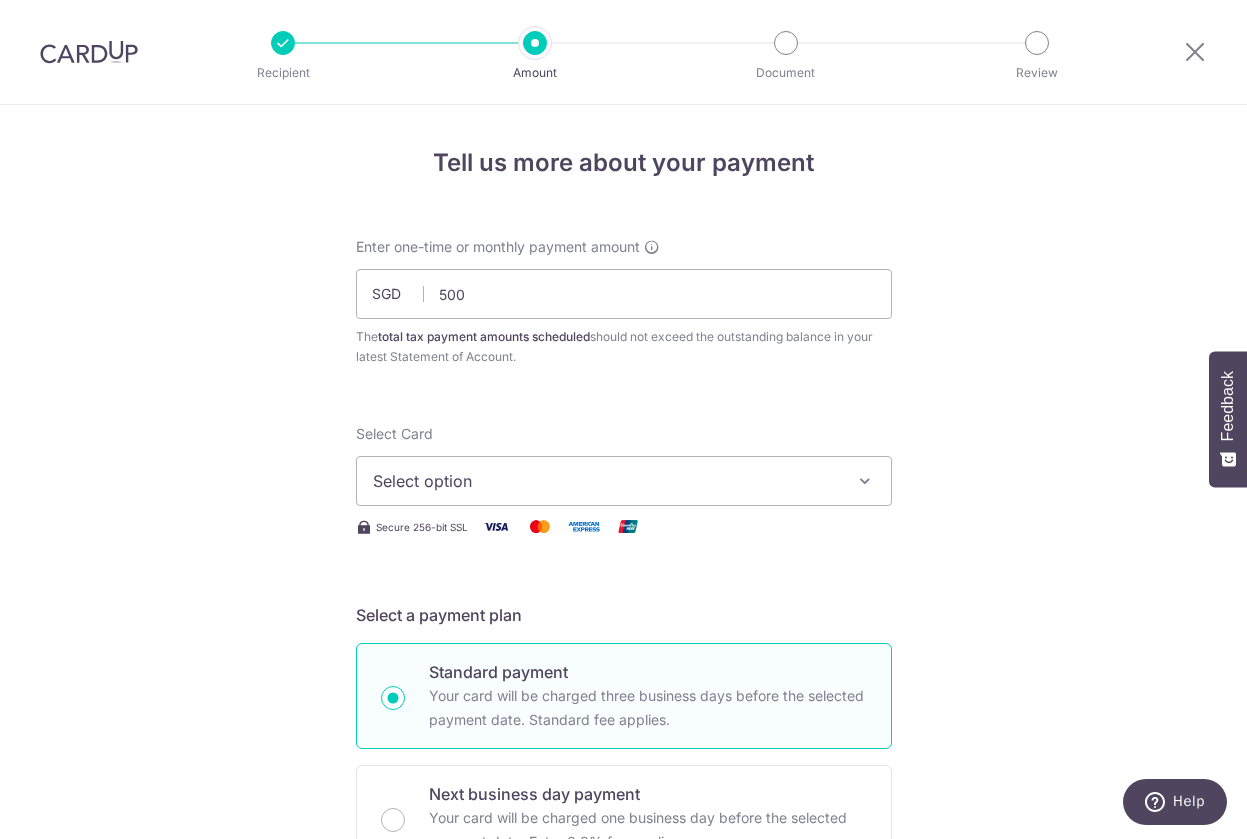 type on "500.00" 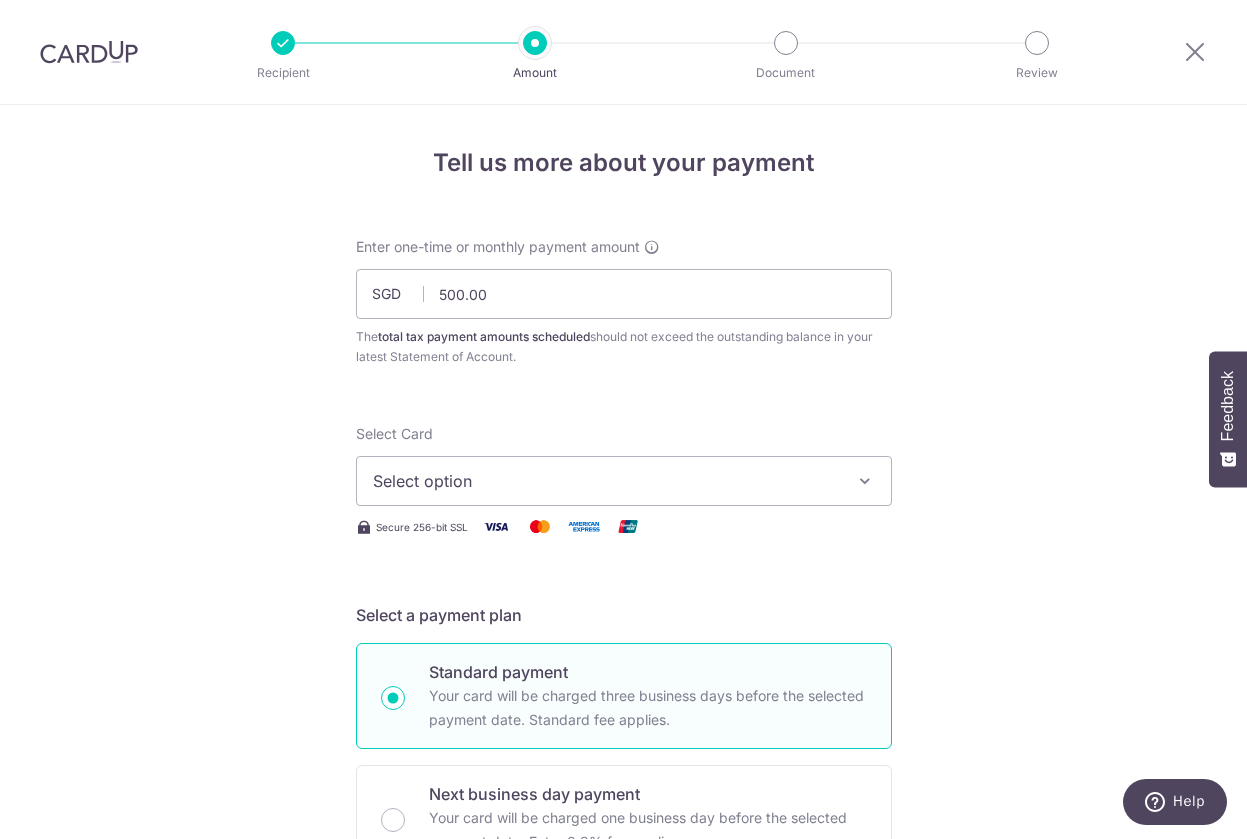 click on "Select option" at bounding box center [606, 481] 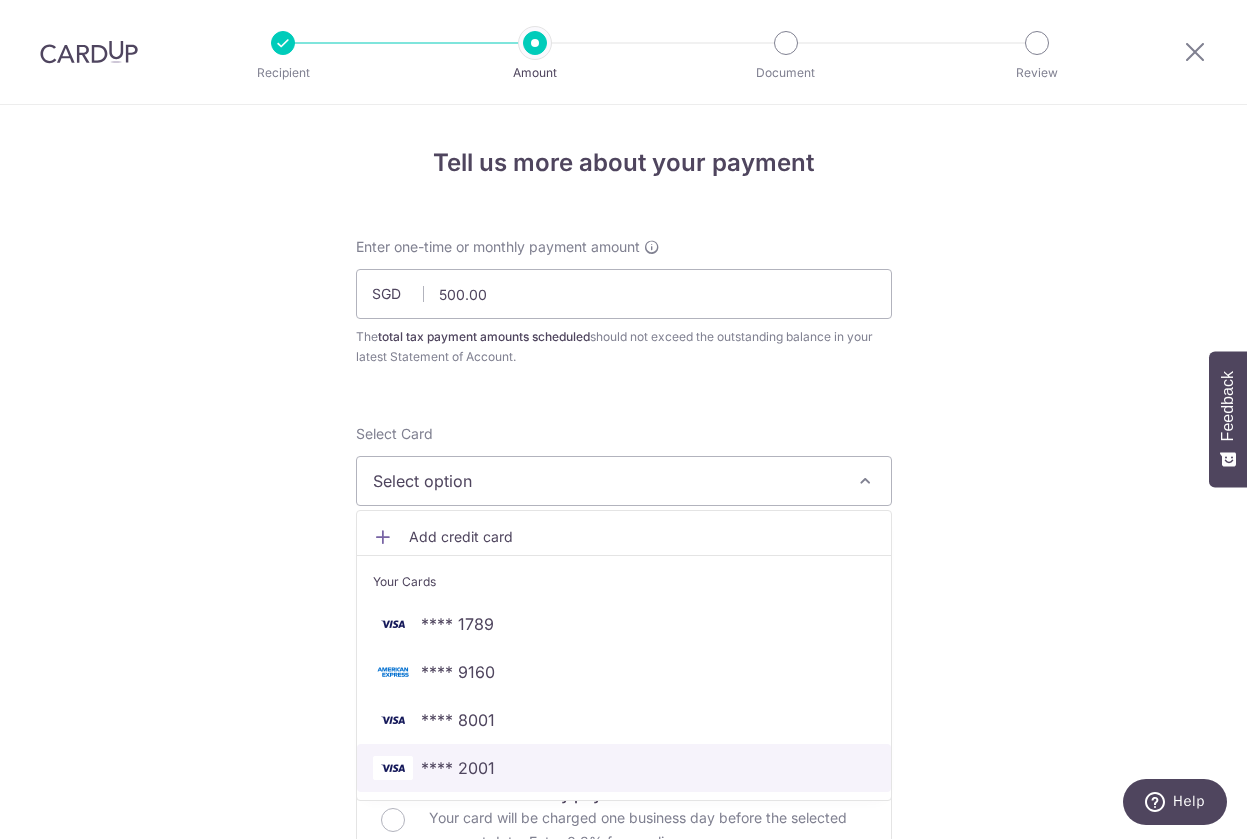 click on "**** 2001" at bounding box center (624, 768) 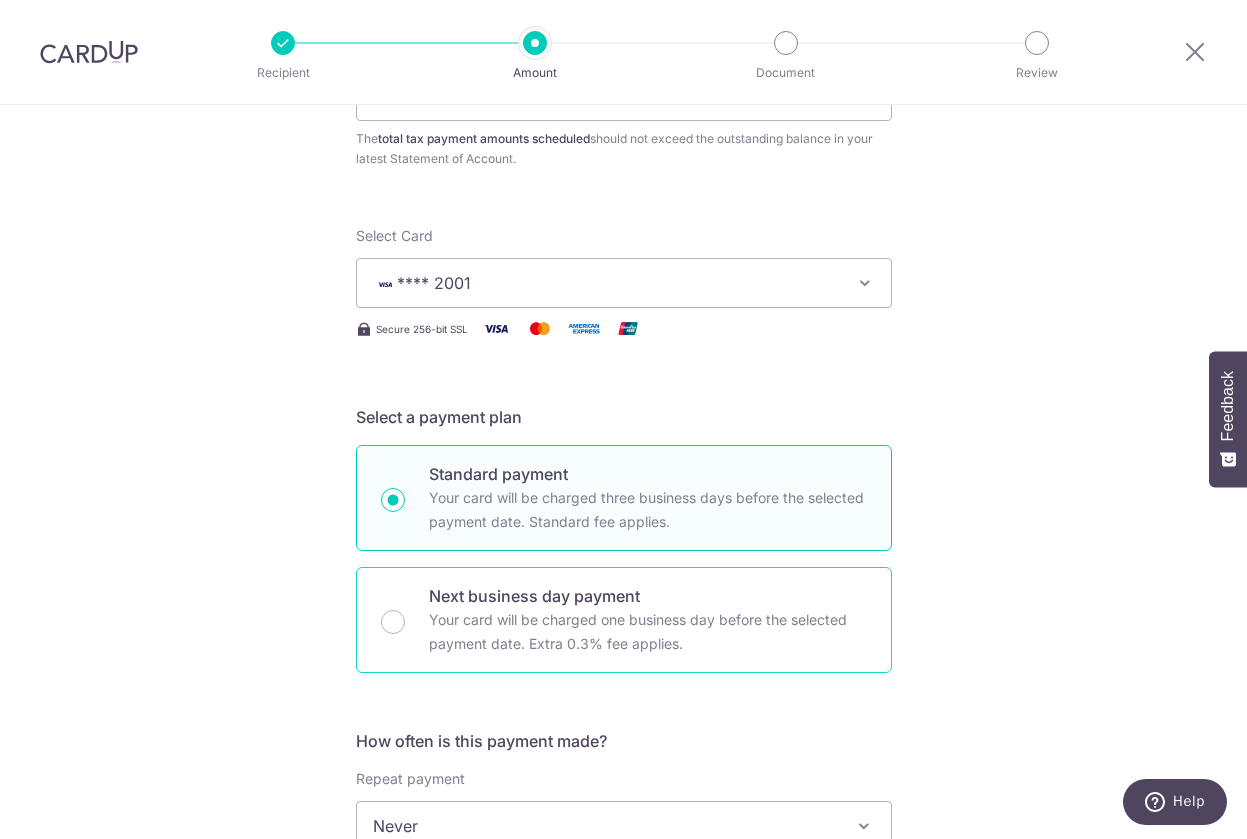 scroll, scrollTop: 287, scrollLeft: 0, axis: vertical 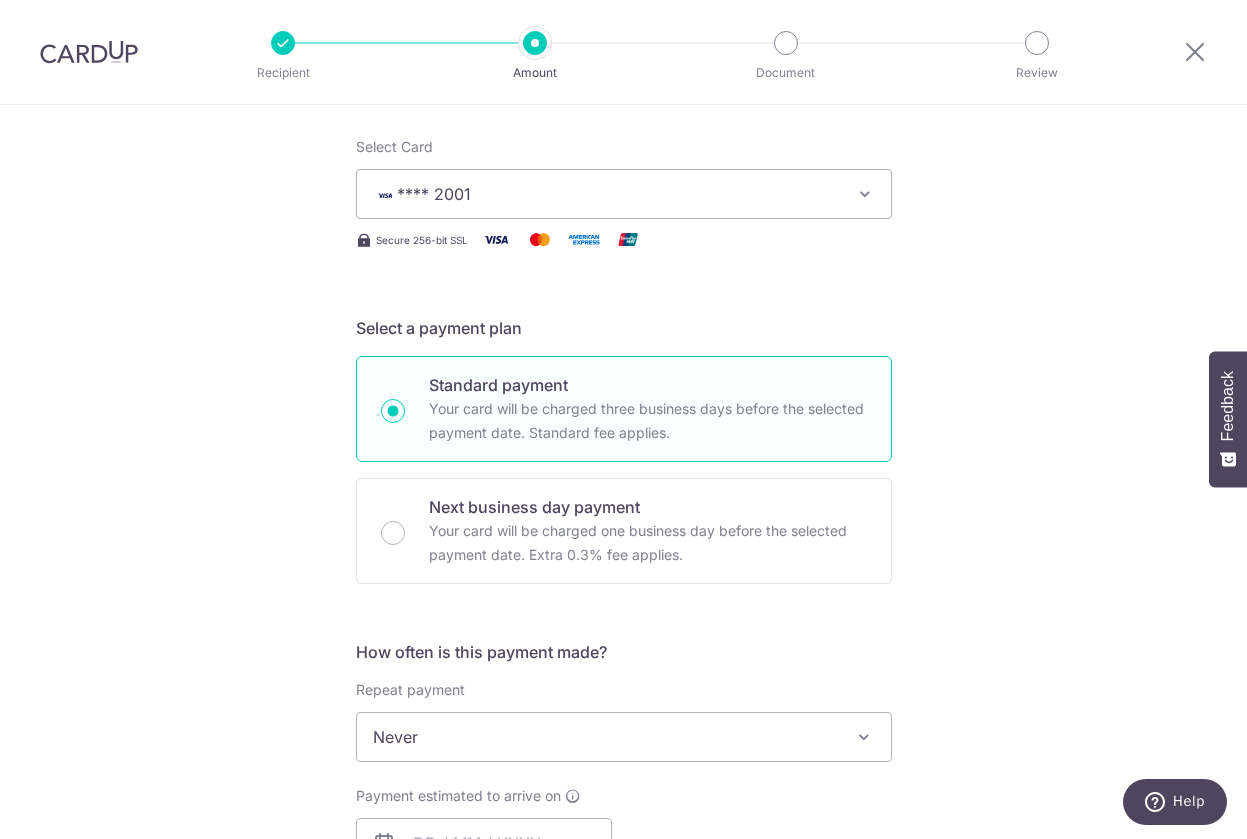 click on "Tell us more about your payment
Enter one-time or monthly payment amount
SGD
500.00
500.00
The  total tax payment amounts scheduled  should not exceed the outstanding balance in your latest Statement of Account.
Select Card
**** 2001
Add credit card
Your Cards
**** 1789
**** 9160
**** 8001
**** 2001
Secure 256-bit SSL" at bounding box center [623, 746] 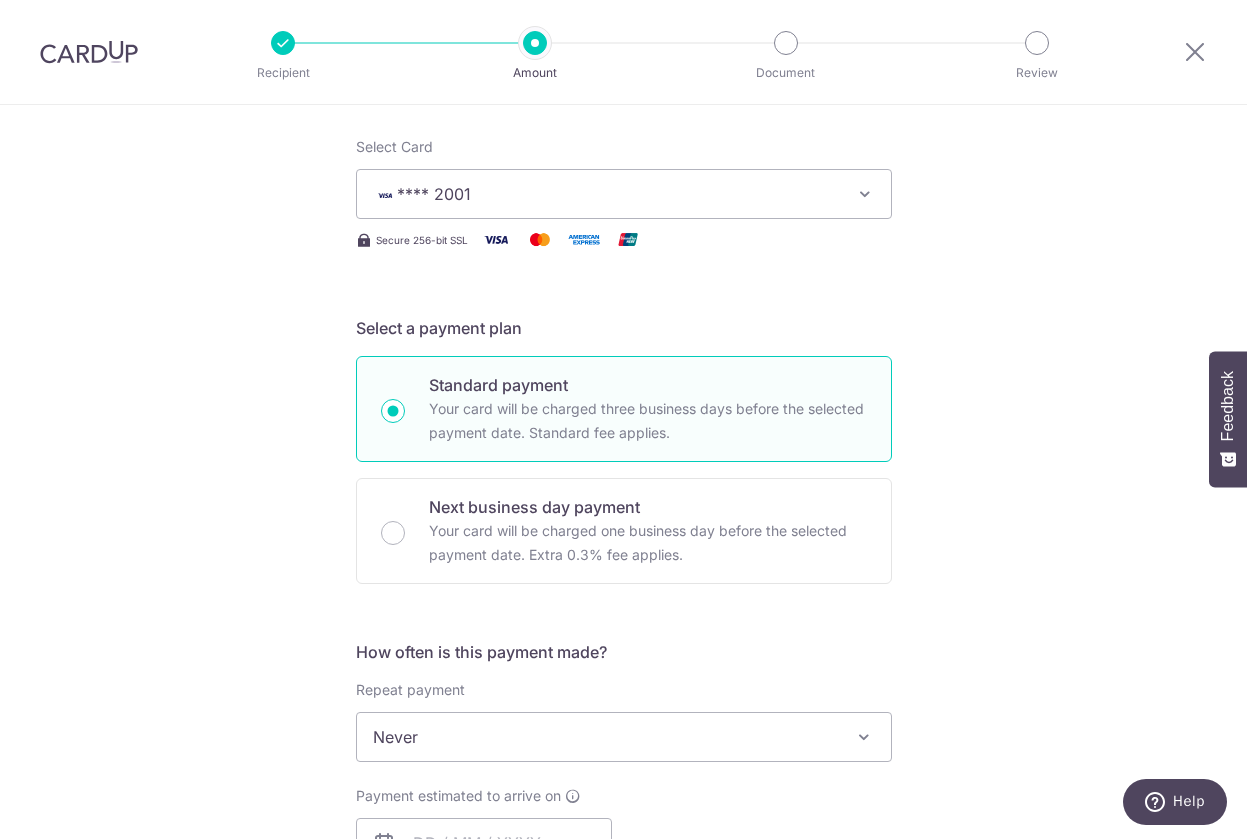scroll, scrollTop: 517, scrollLeft: 0, axis: vertical 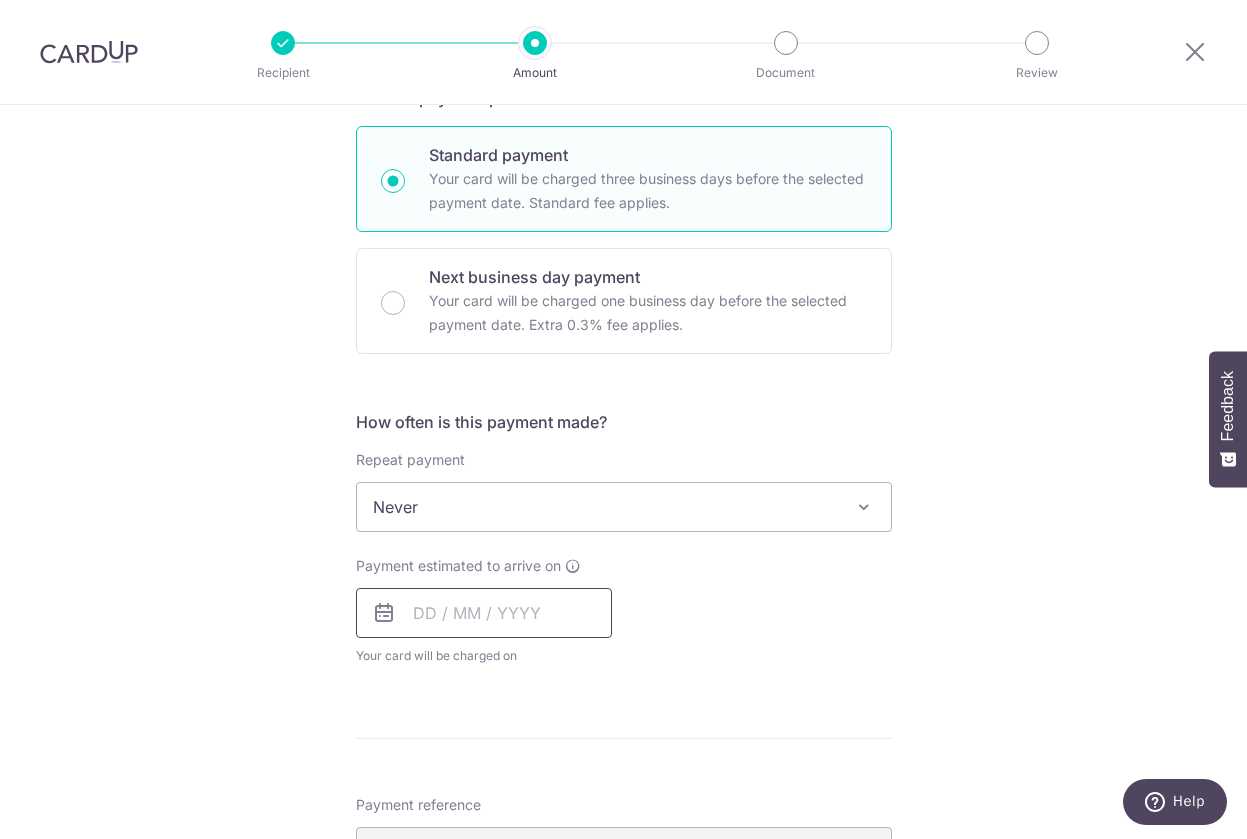 click at bounding box center [484, 613] 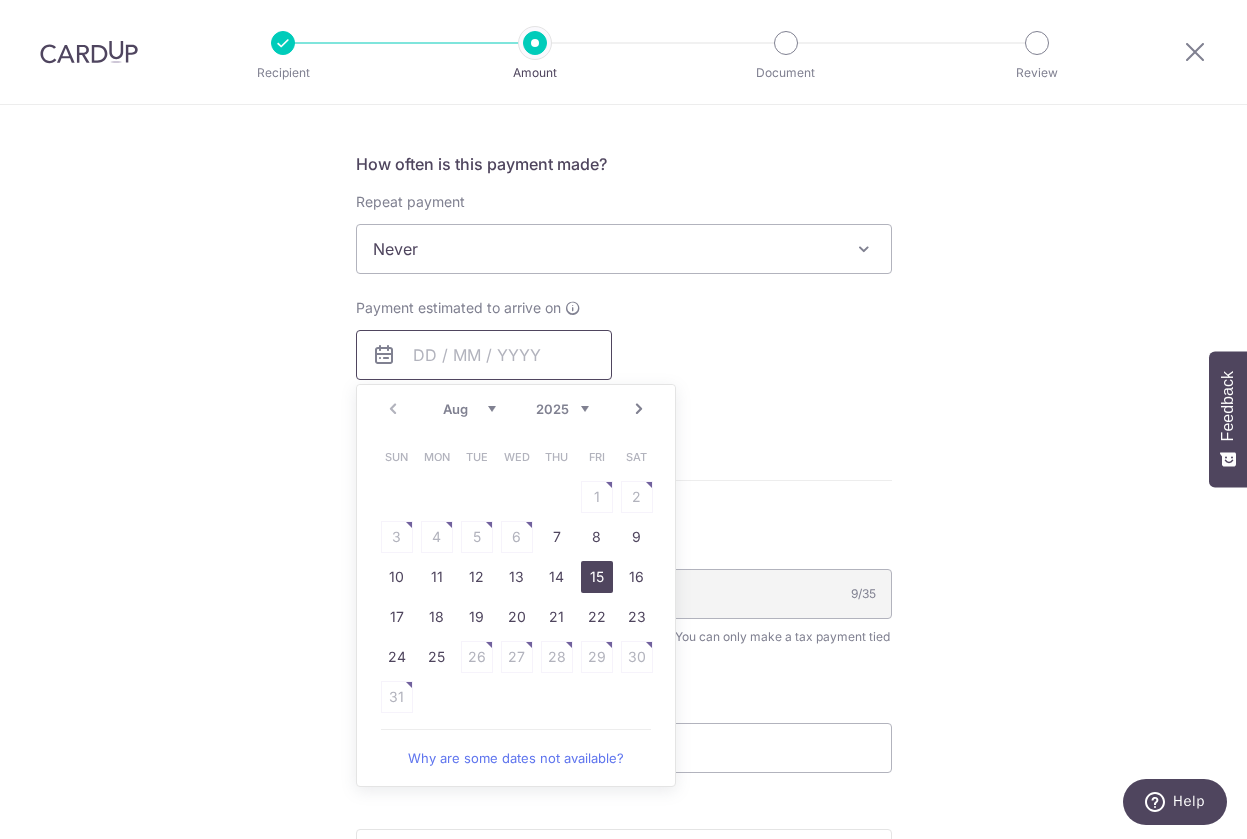 scroll, scrollTop: 878, scrollLeft: 0, axis: vertical 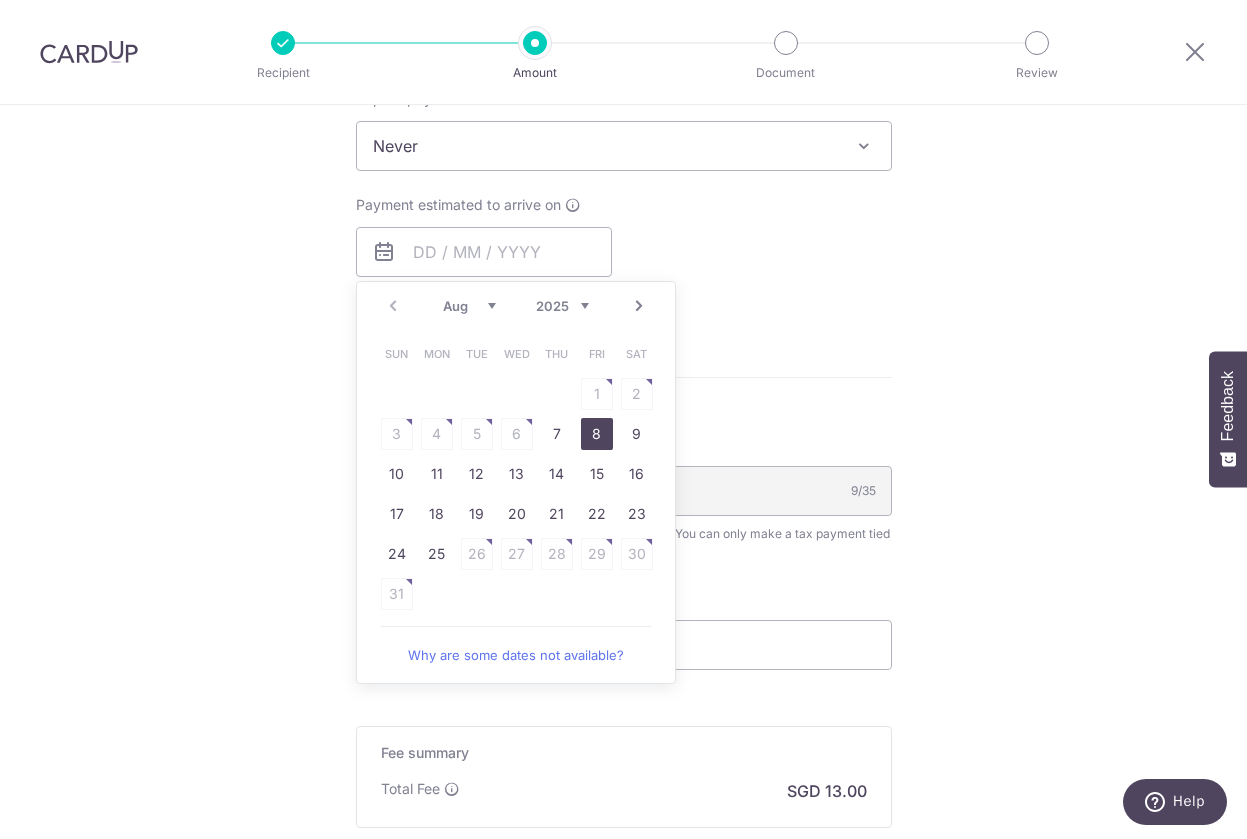 click on "8" at bounding box center [597, 434] 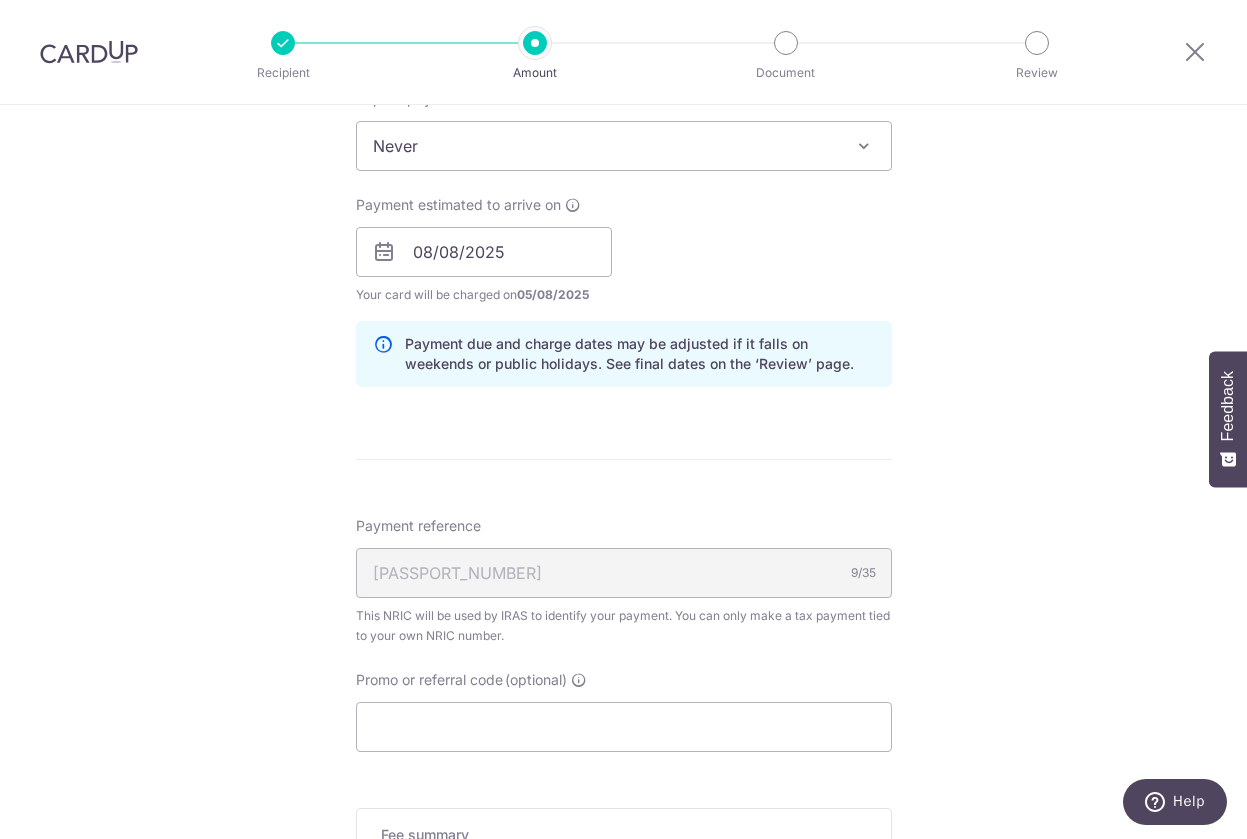 click on "Tell us more about your payment
Enter one-time or monthly payment amount
SGD
500.00
500.00
The  total tax payment amounts scheduled  should not exceed the outstanding balance in your latest Statement of Account.
Select Card
**** 2001
Add credit card
Your Cards
**** 1789
**** 9160
**** 8001
**** 2001
Secure 256-bit SSL" at bounding box center (623, 196) 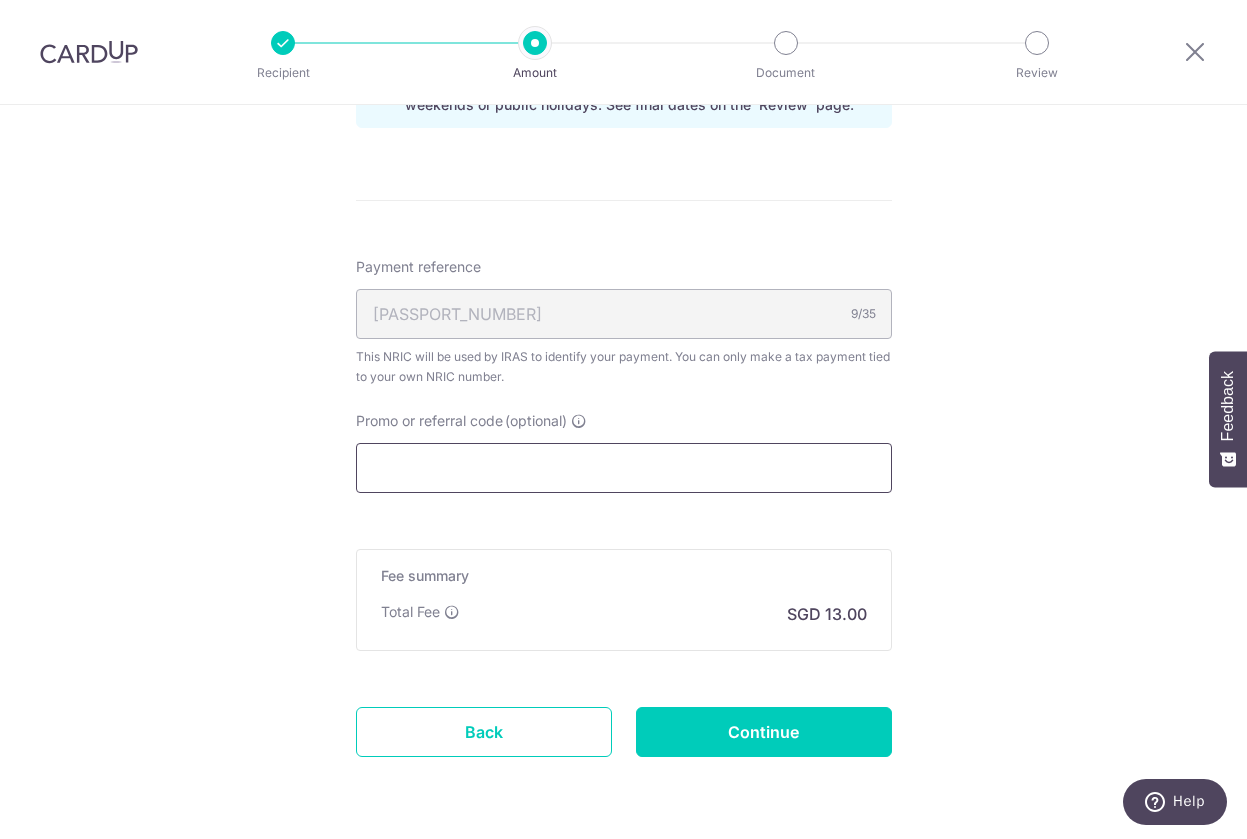 scroll, scrollTop: 1188, scrollLeft: 0, axis: vertical 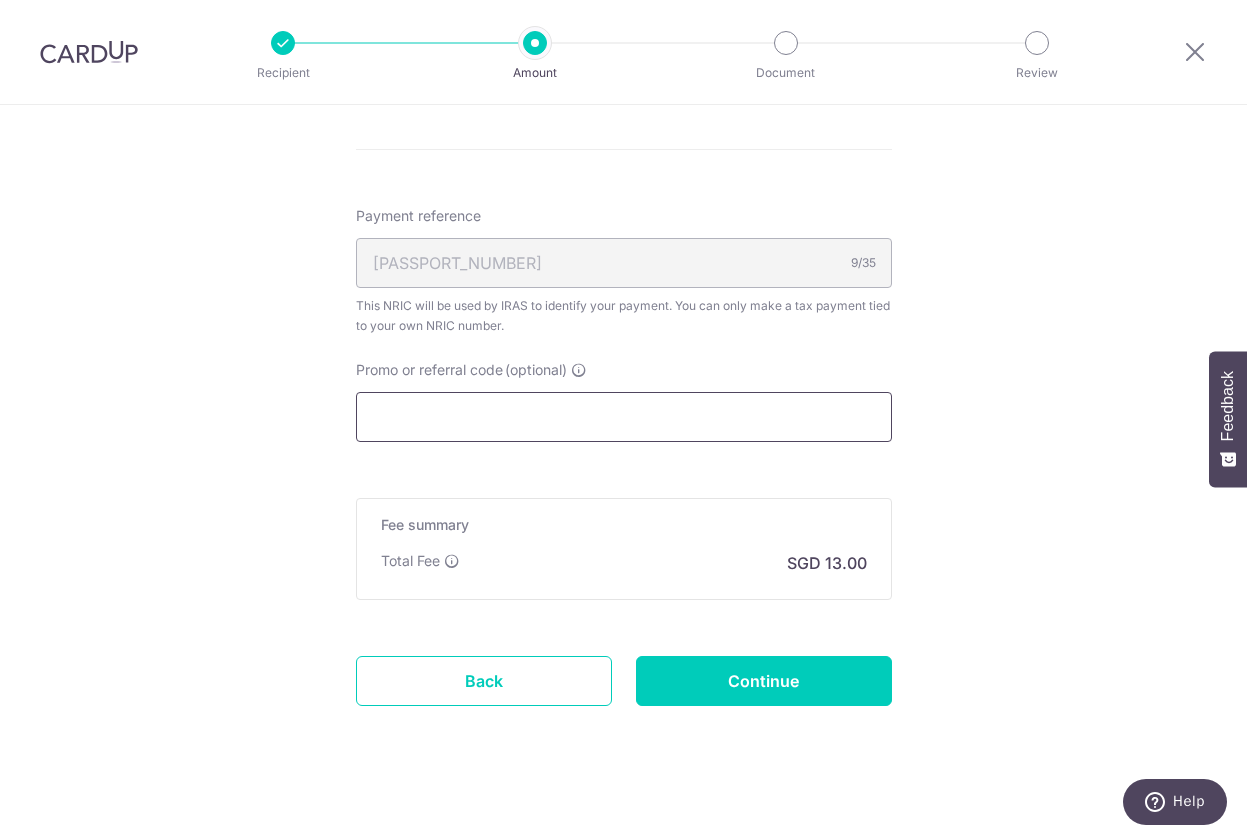 click on "Promo or referral code
(optional)" at bounding box center [624, 417] 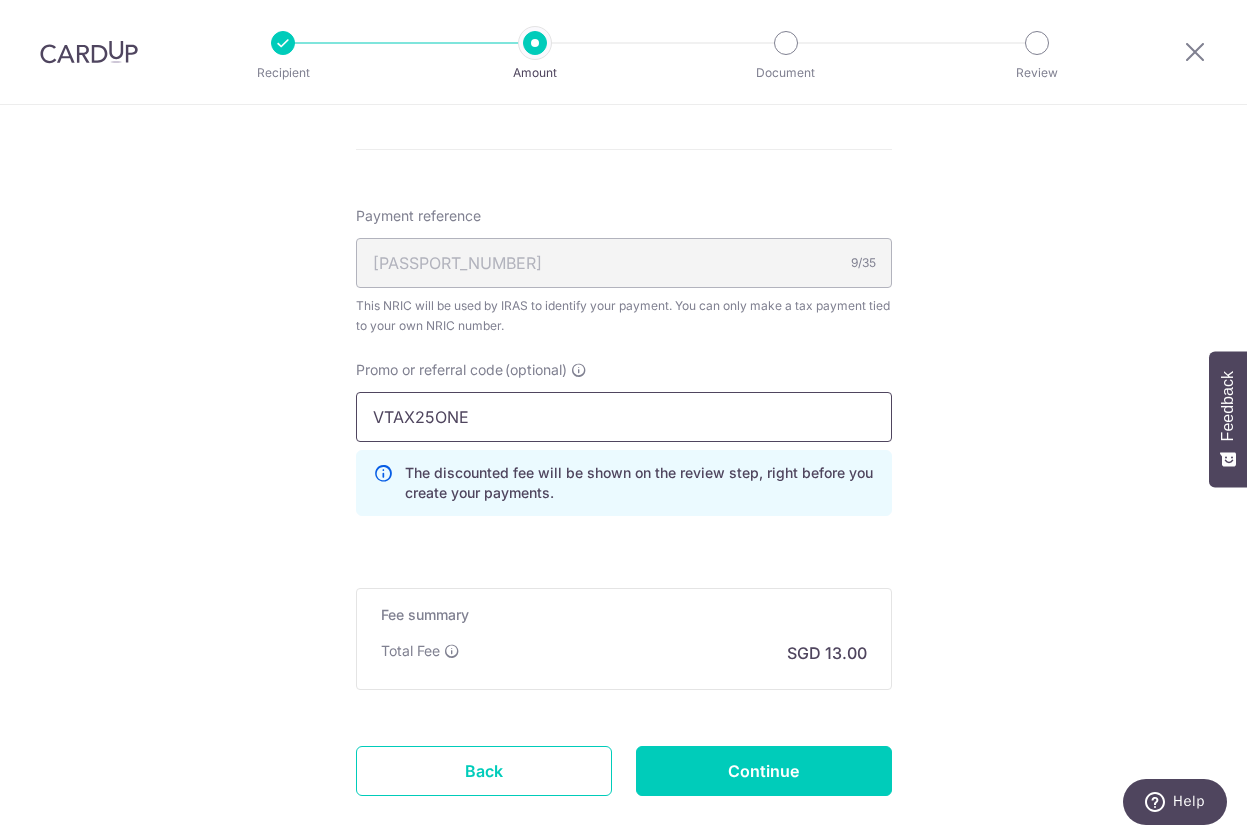 type on "VTAX25ONE" 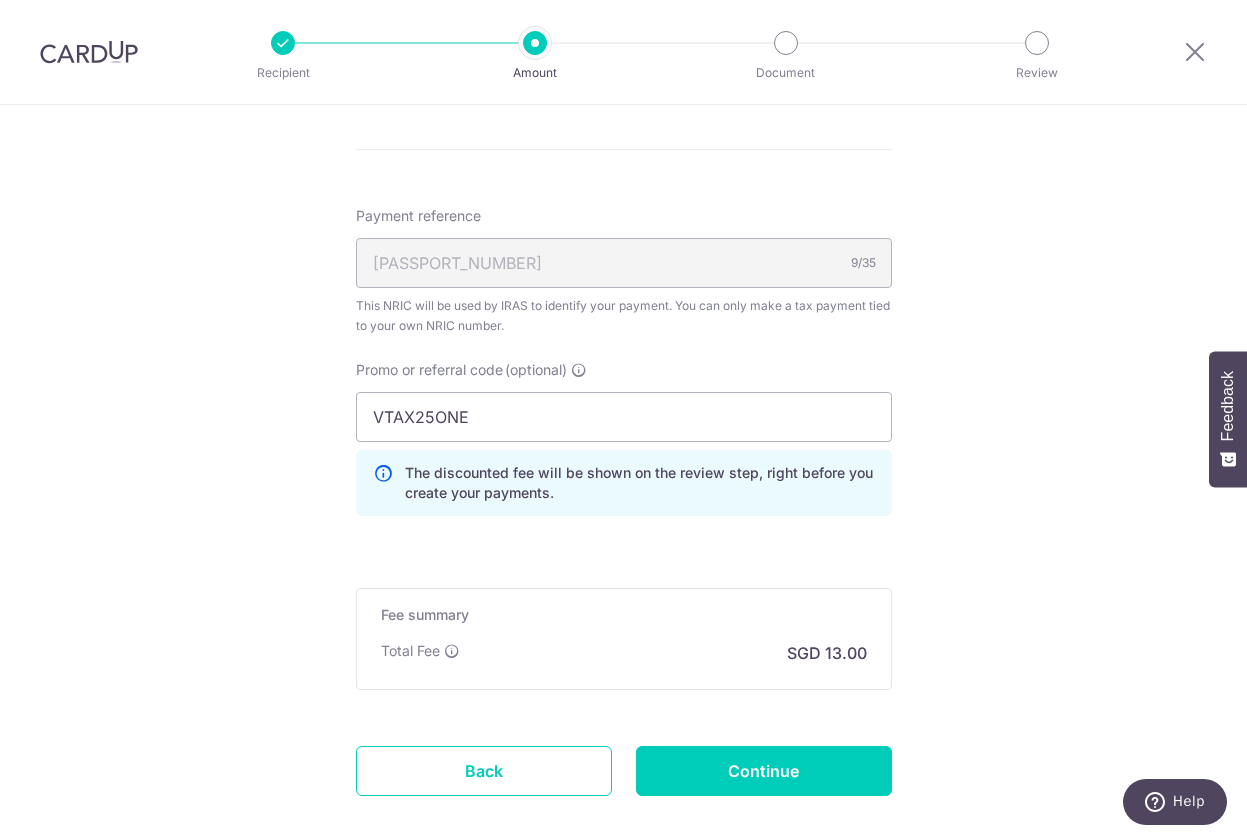 click on "Tell us more about your payment
Enter one-time or monthly payment amount
SGD
500.00
500.00
The  total tax payment amounts scheduled  should not exceed the outstanding balance in your latest Statement of Account.
Select Card
**** 2001
Add credit card
Your Cards
**** 1789
**** 9160
**** 8001
**** 2001
Secure 256-bit SSL" at bounding box center (623, -69) 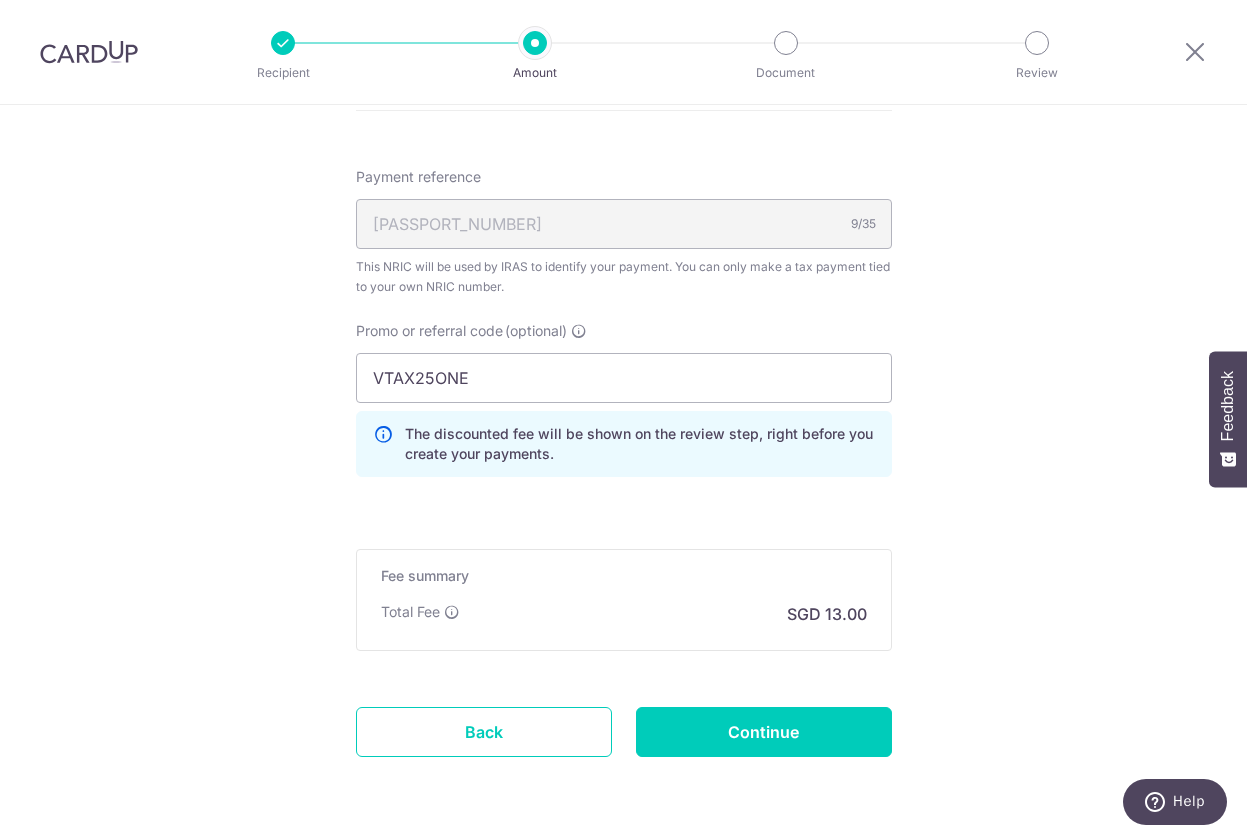 scroll, scrollTop: 1295, scrollLeft: 0, axis: vertical 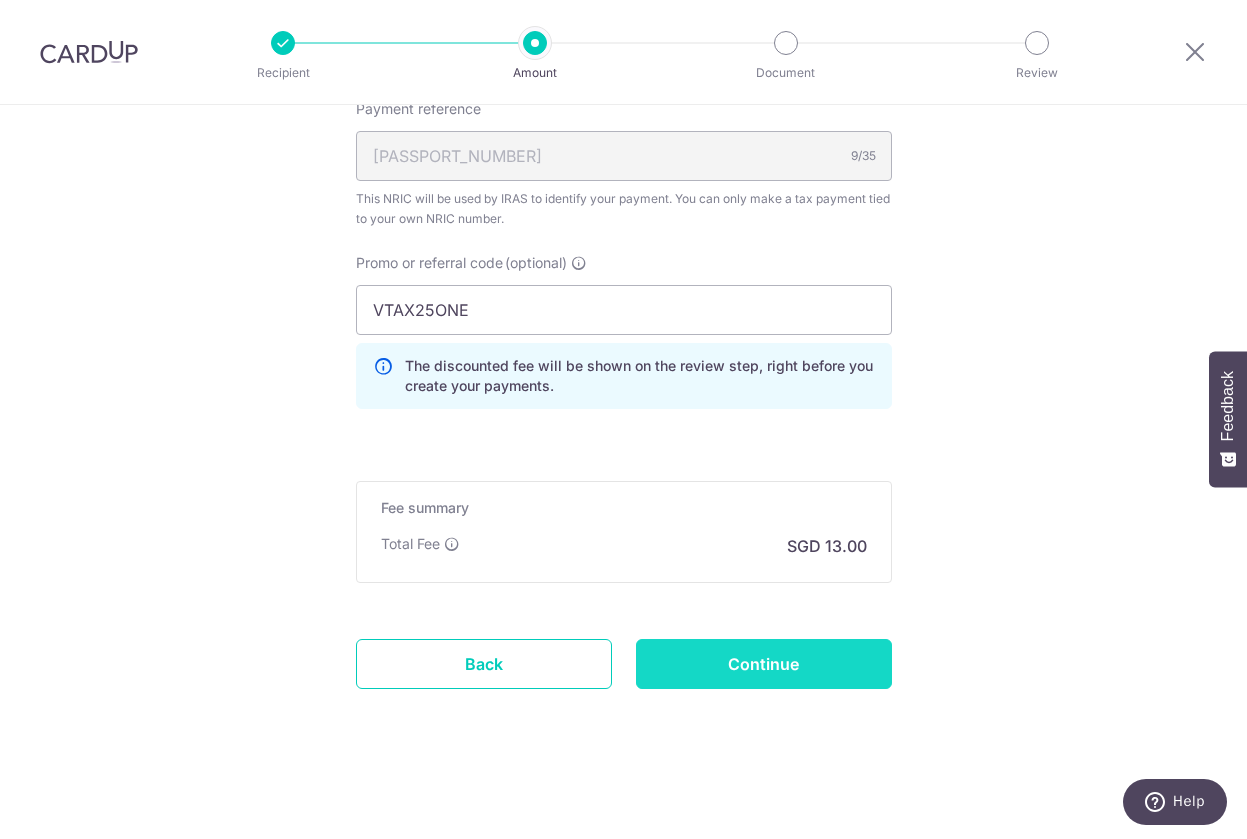 click on "Continue" at bounding box center (764, 664) 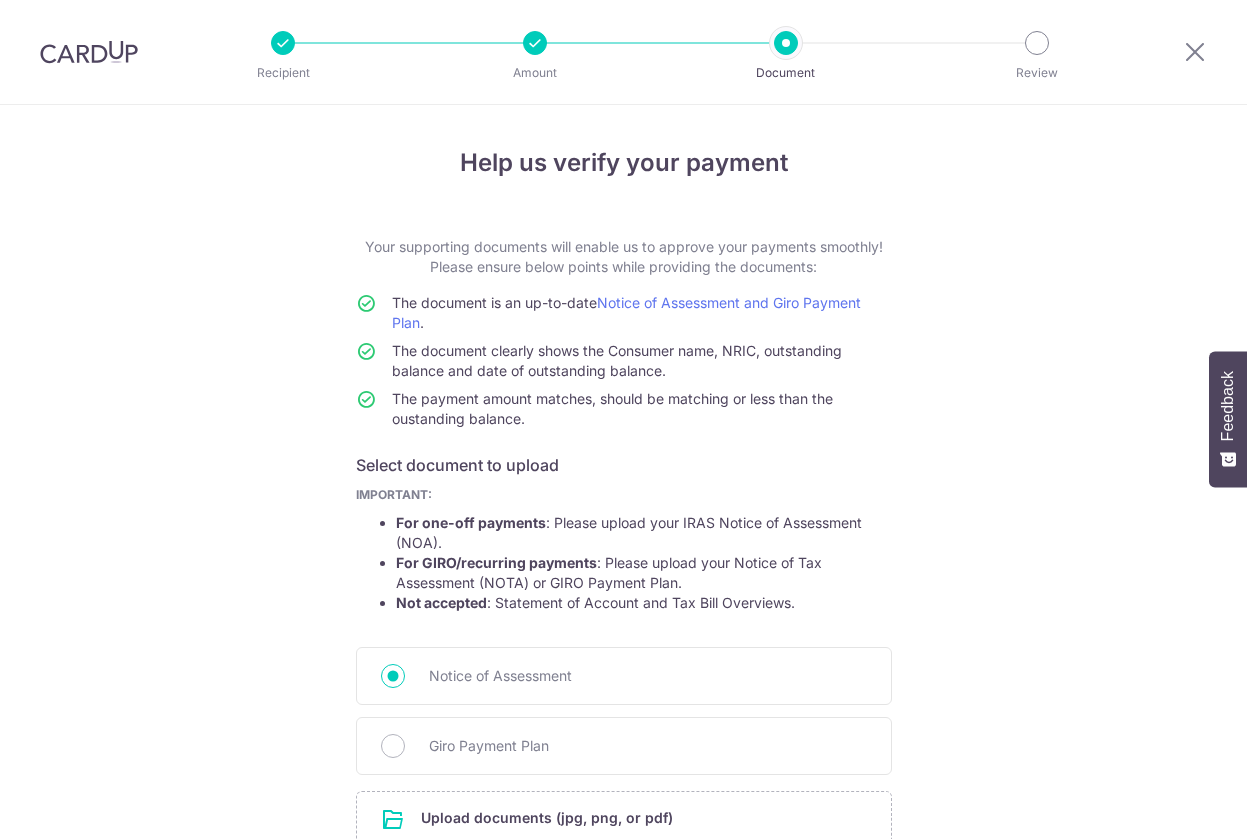 scroll, scrollTop: 0, scrollLeft: 0, axis: both 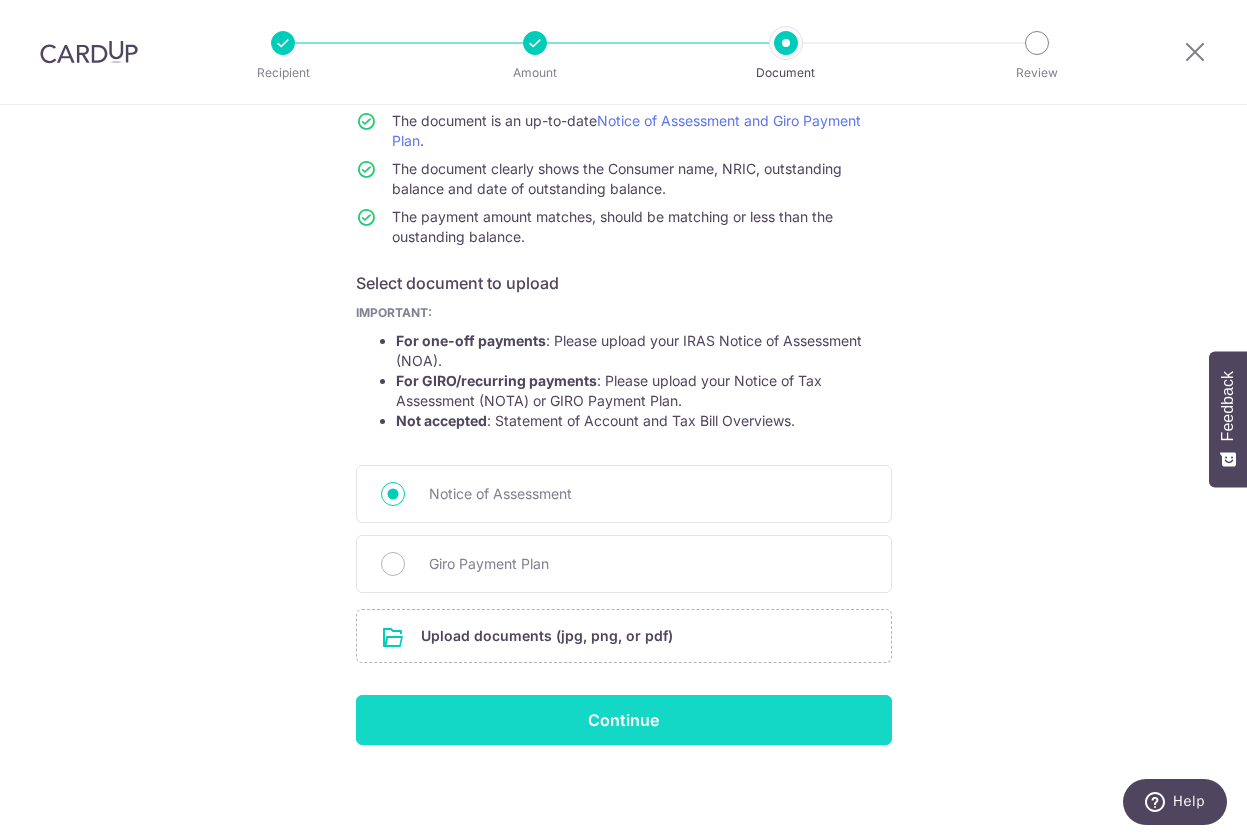 click on "Continue" at bounding box center [624, 720] 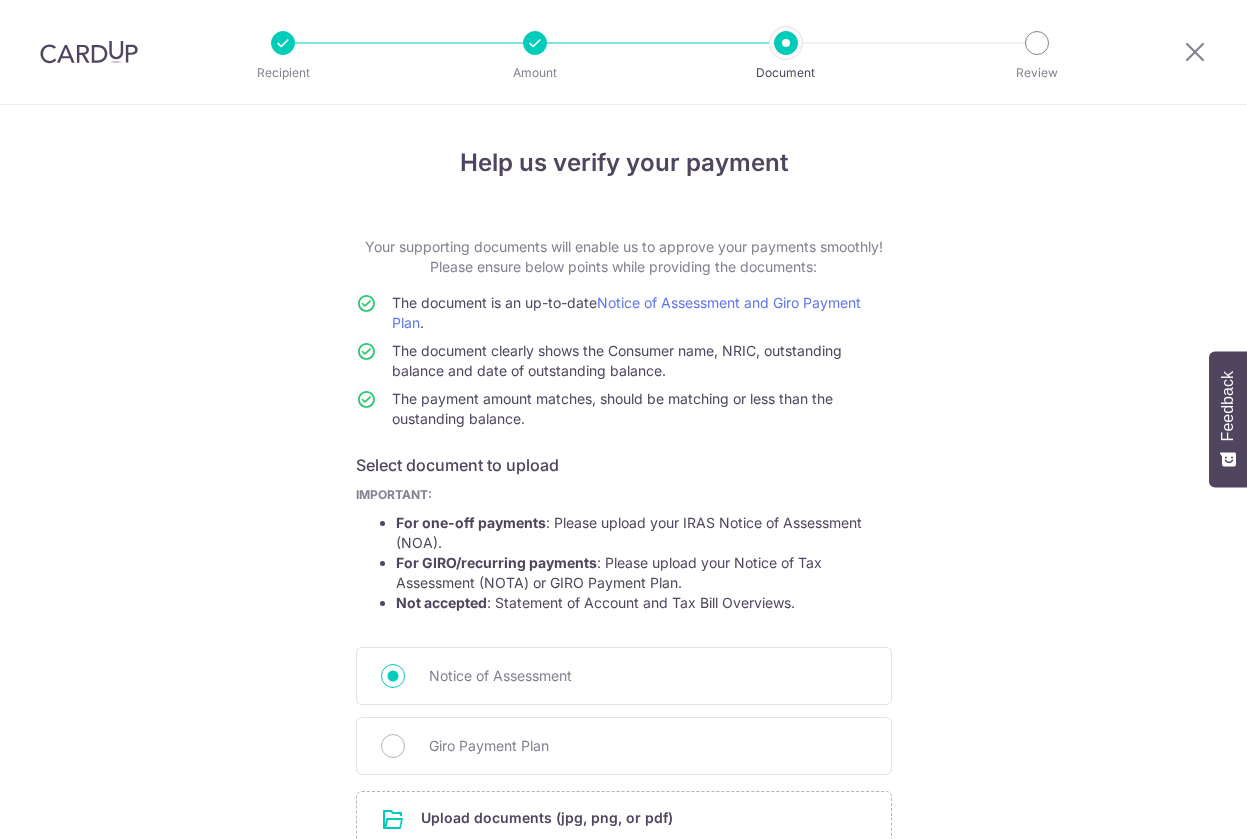 scroll, scrollTop: 0, scrollLeft: 0, axis: both 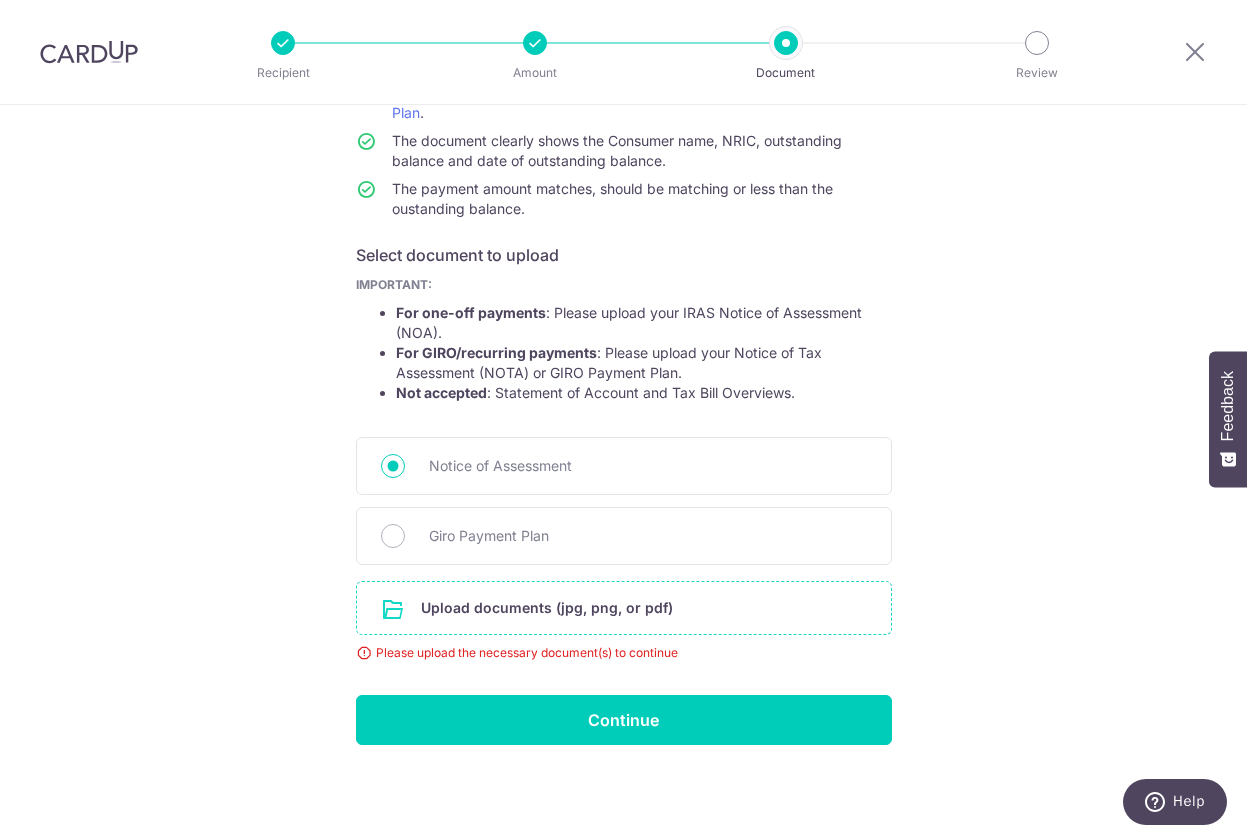 click at bounding box center (624, 608) 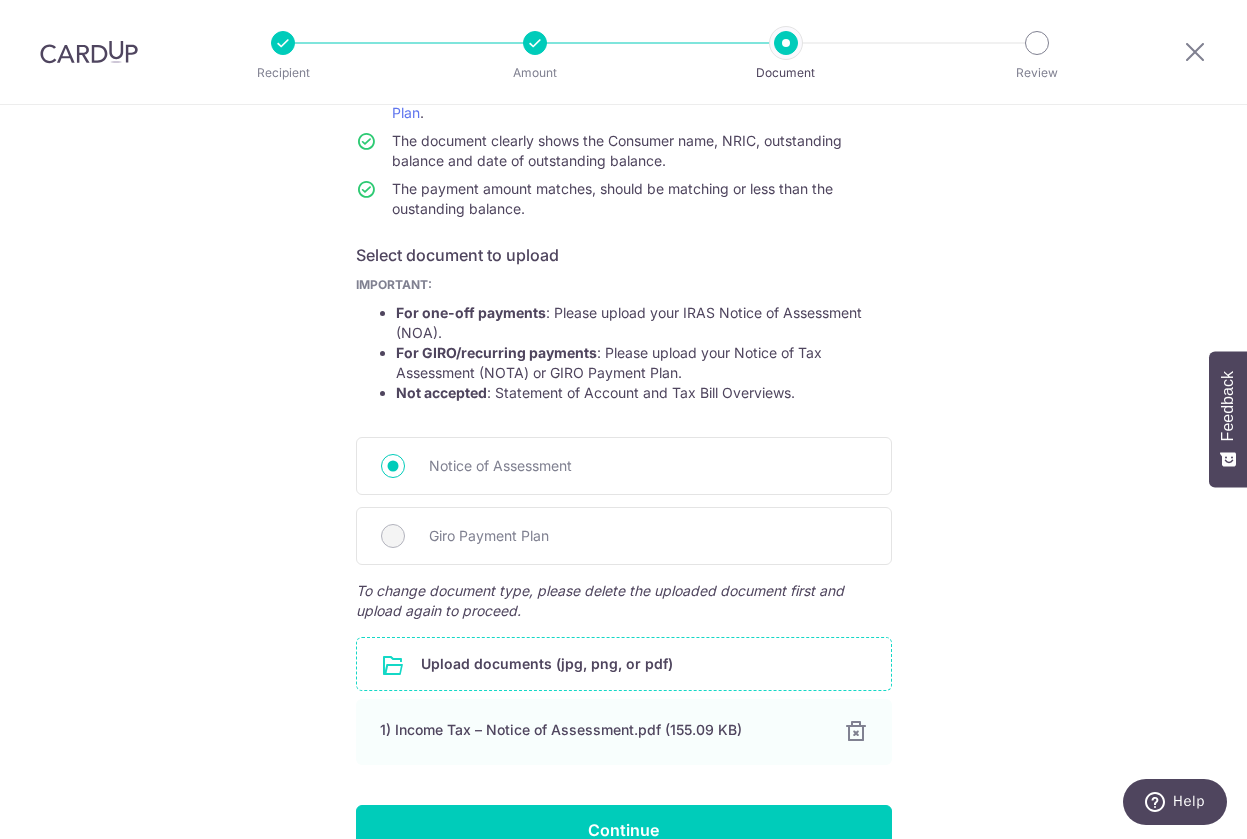scroll, scrollTop: 320, scrollLeft: 0, axis: vertical 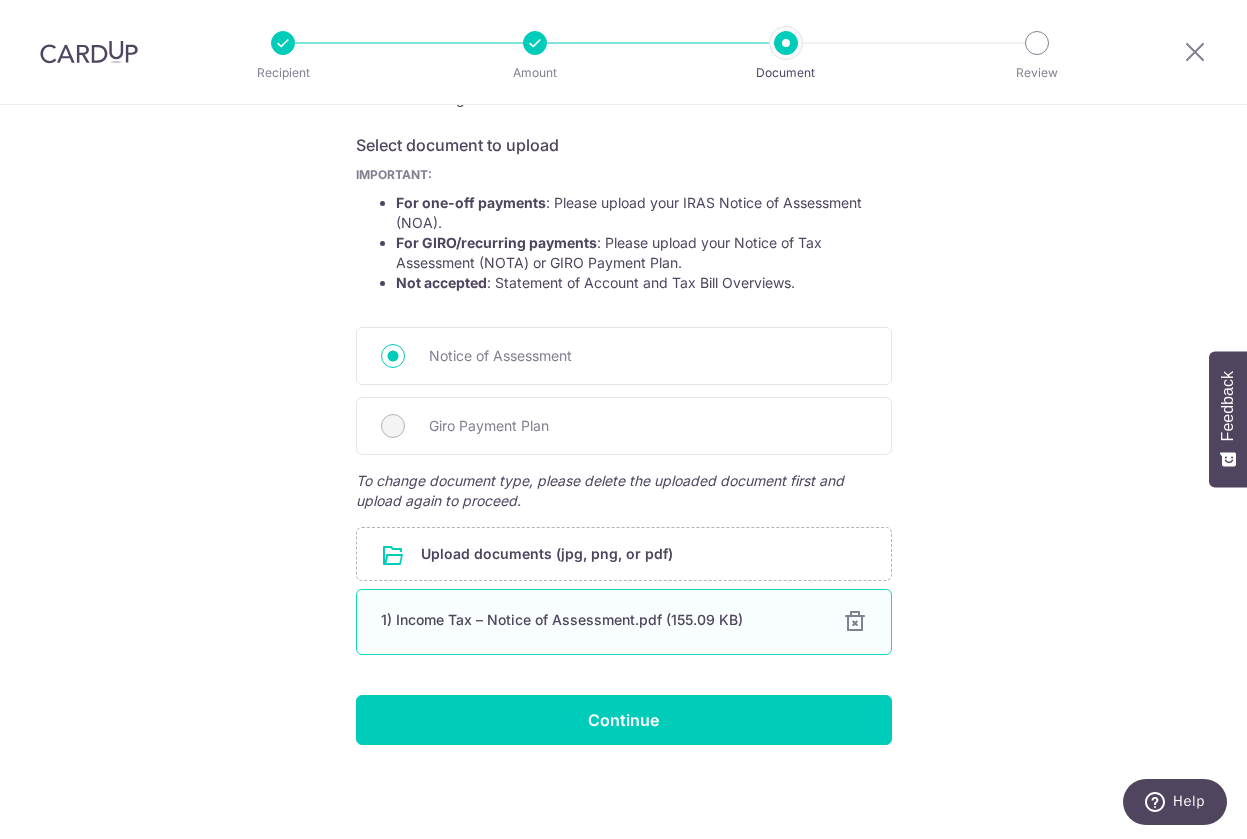 click on "1) Income Tax – Notice of Assessment.pdf (155.09 KB)" at bounding box center [600, 620] 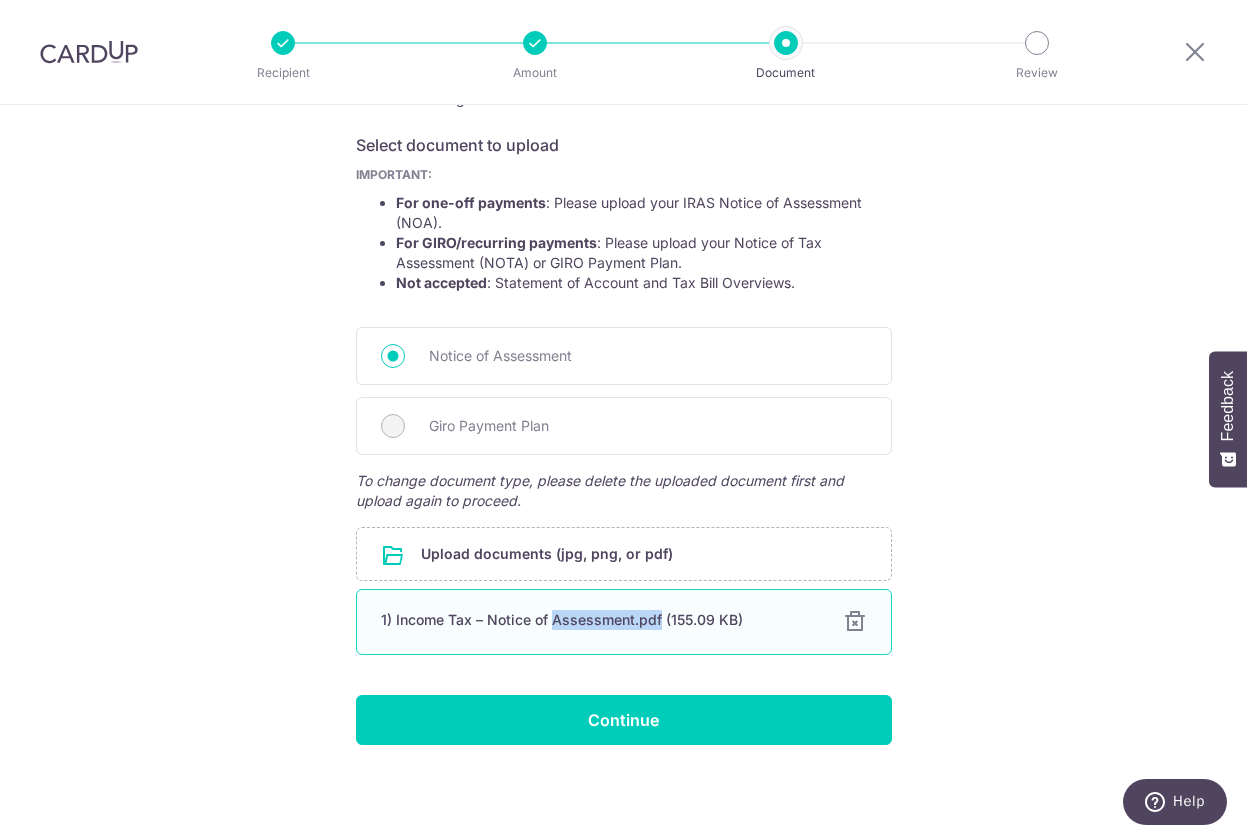 click on "1) Income Tax – Notice of Assessment.pdf (155.09 KB)" at bounding box center [600, 620] 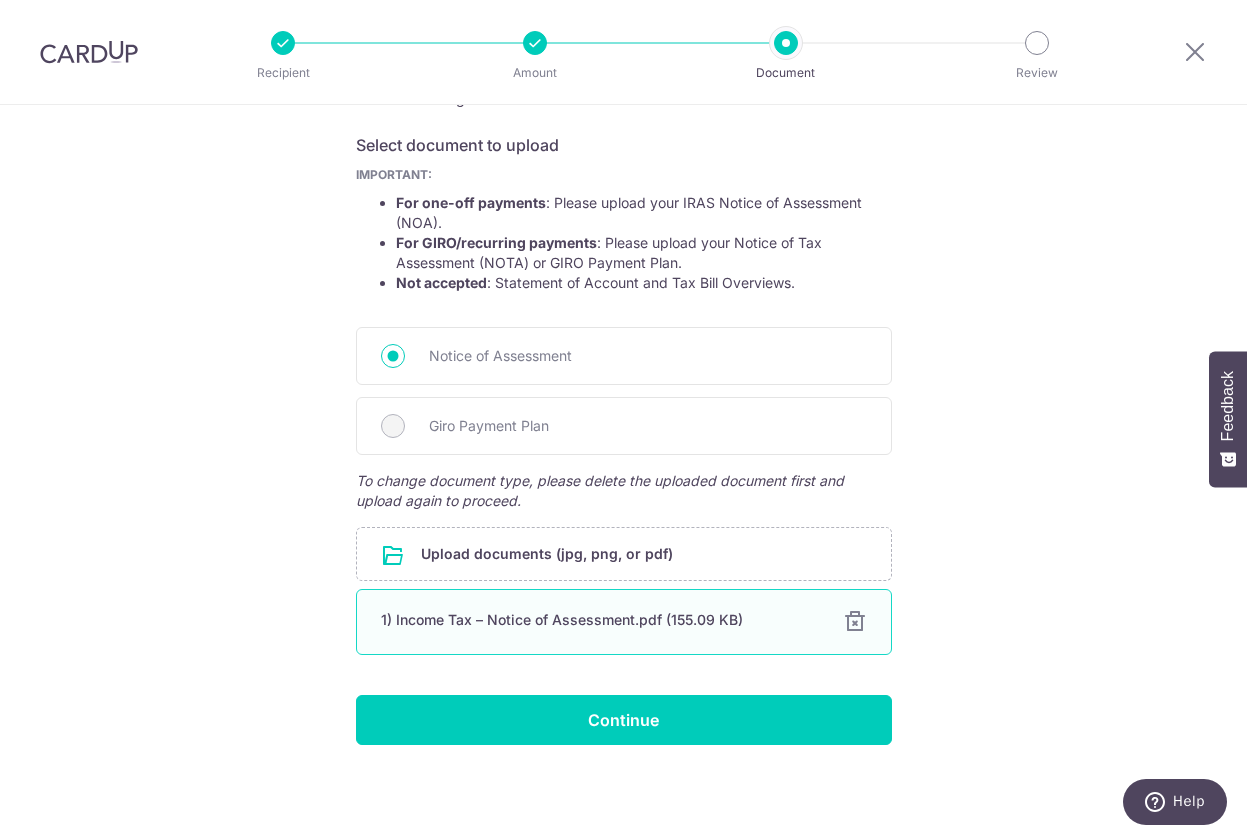 click on "1) Income Tax – Notice of Assessment.pdf (155.09 KB)" at bounding box center (600, 620) 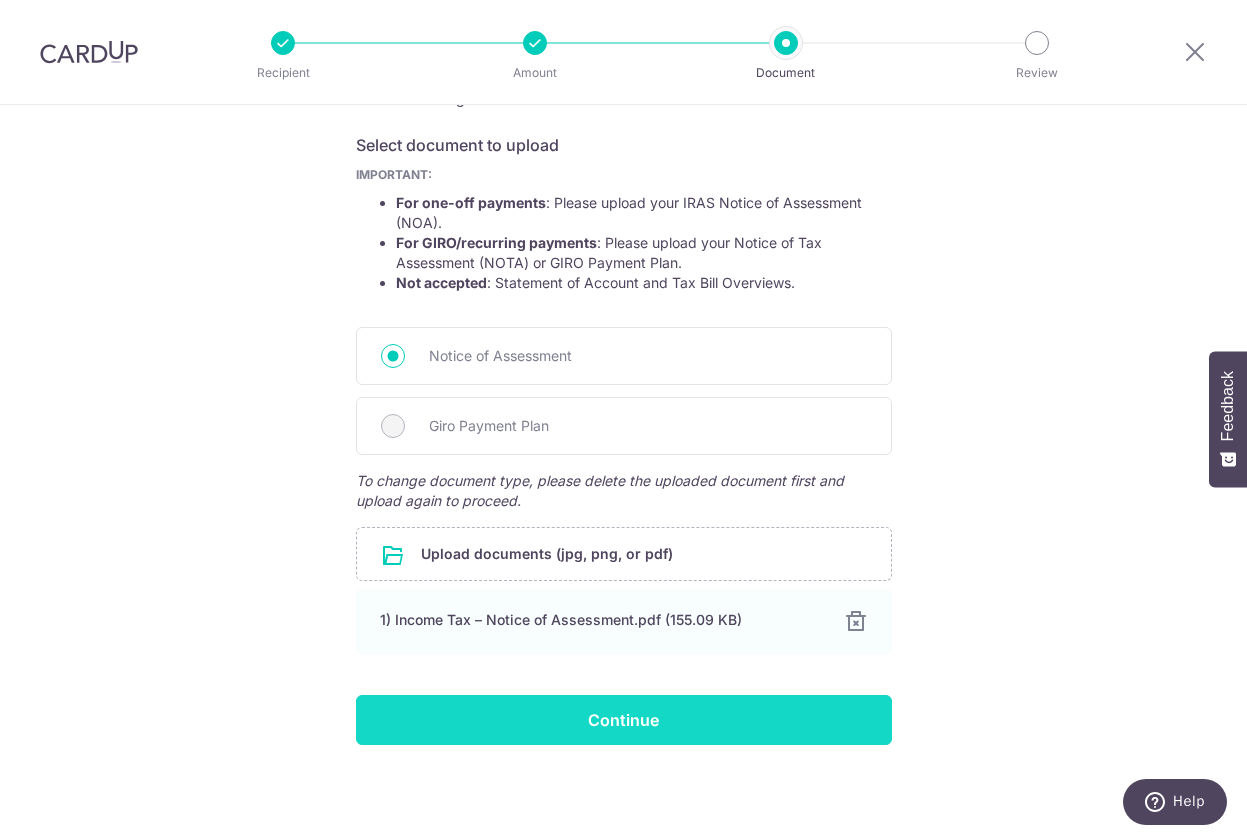 click on "Continue" at bounding box center (624, 720) 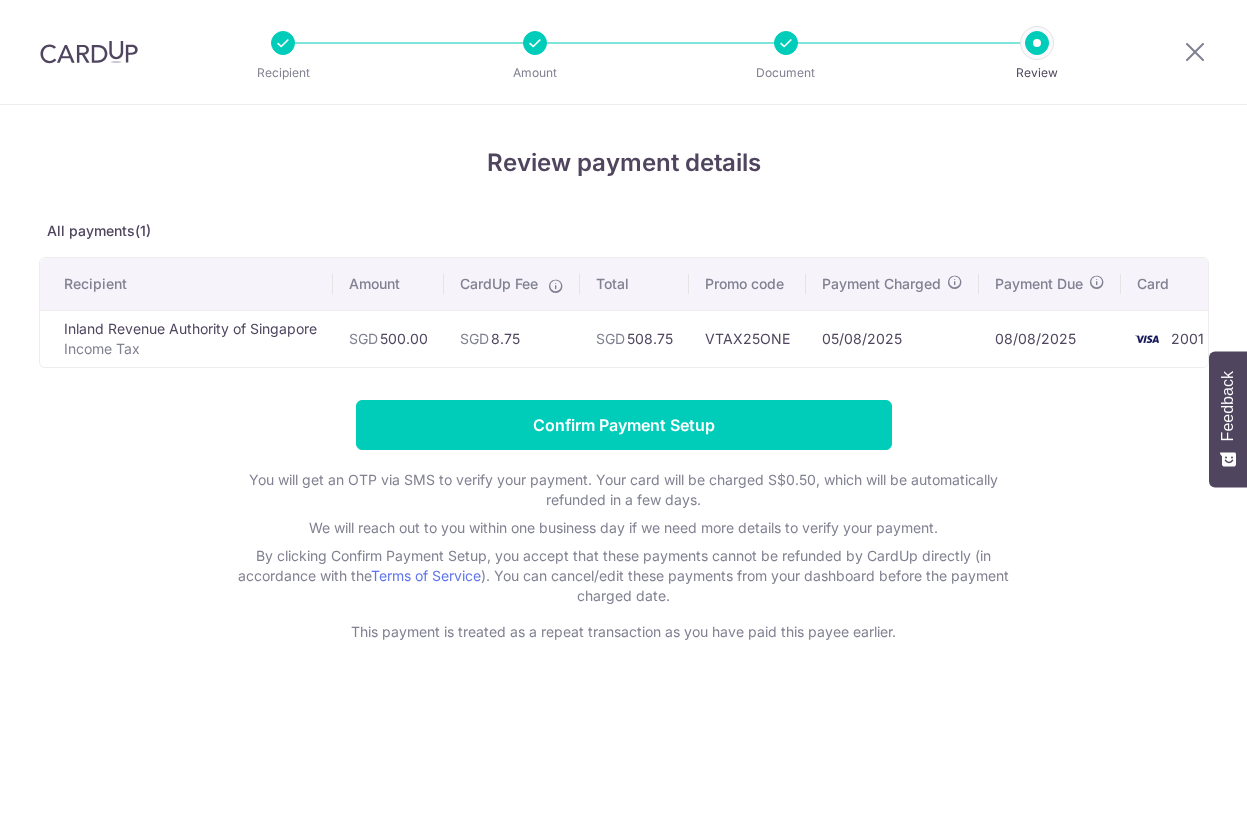 scroll, scrollTop: 0, scrollLeft: 0, axis: both 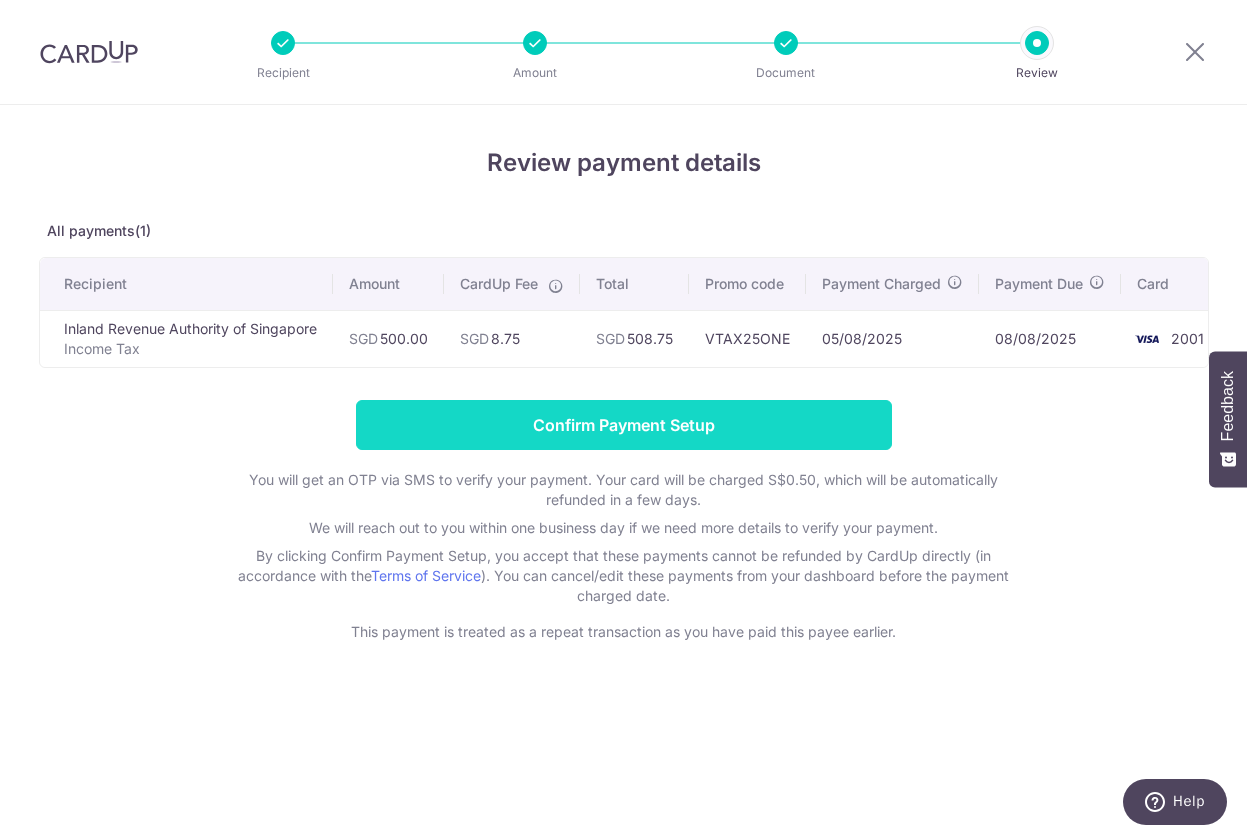 click on "Confirm Payment Setup" at bounding box center [624, 425] 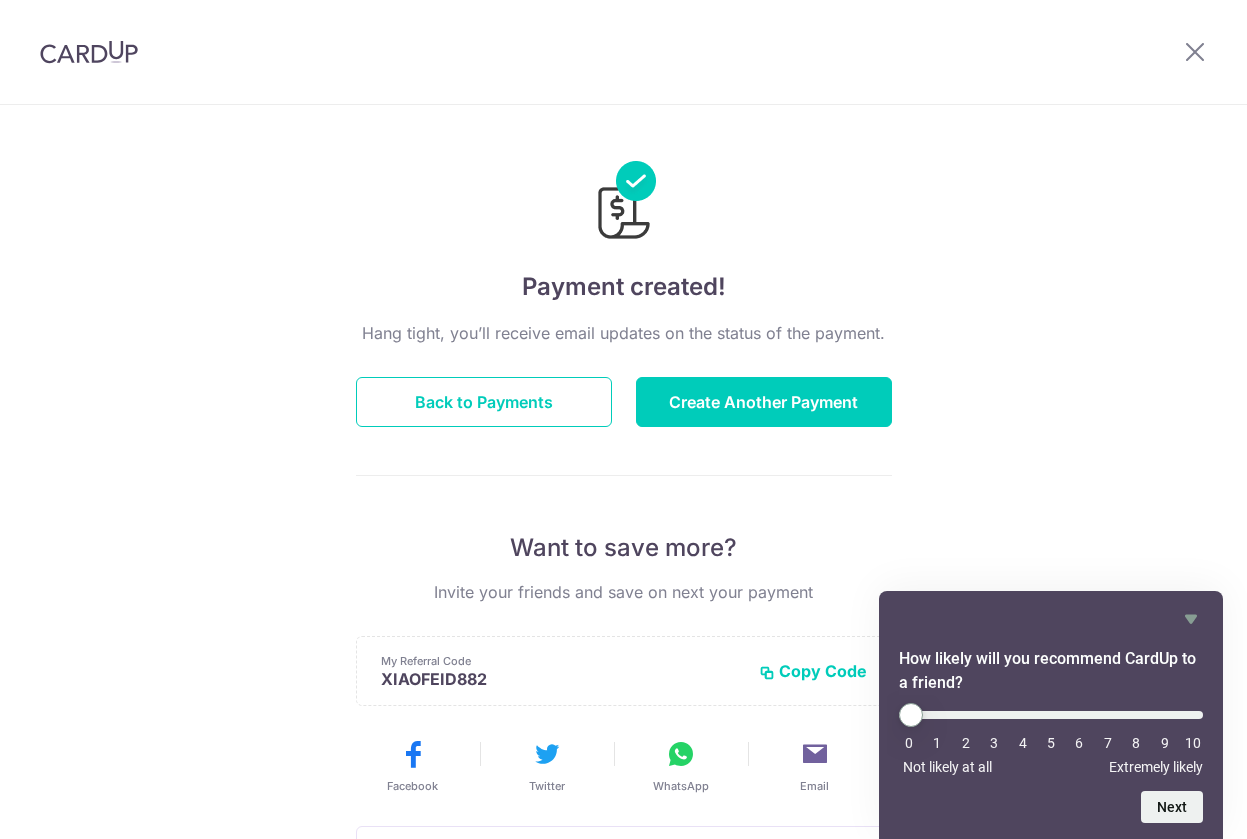 scroll, scrollTop: 0, scrollLeft: 0, axis: both 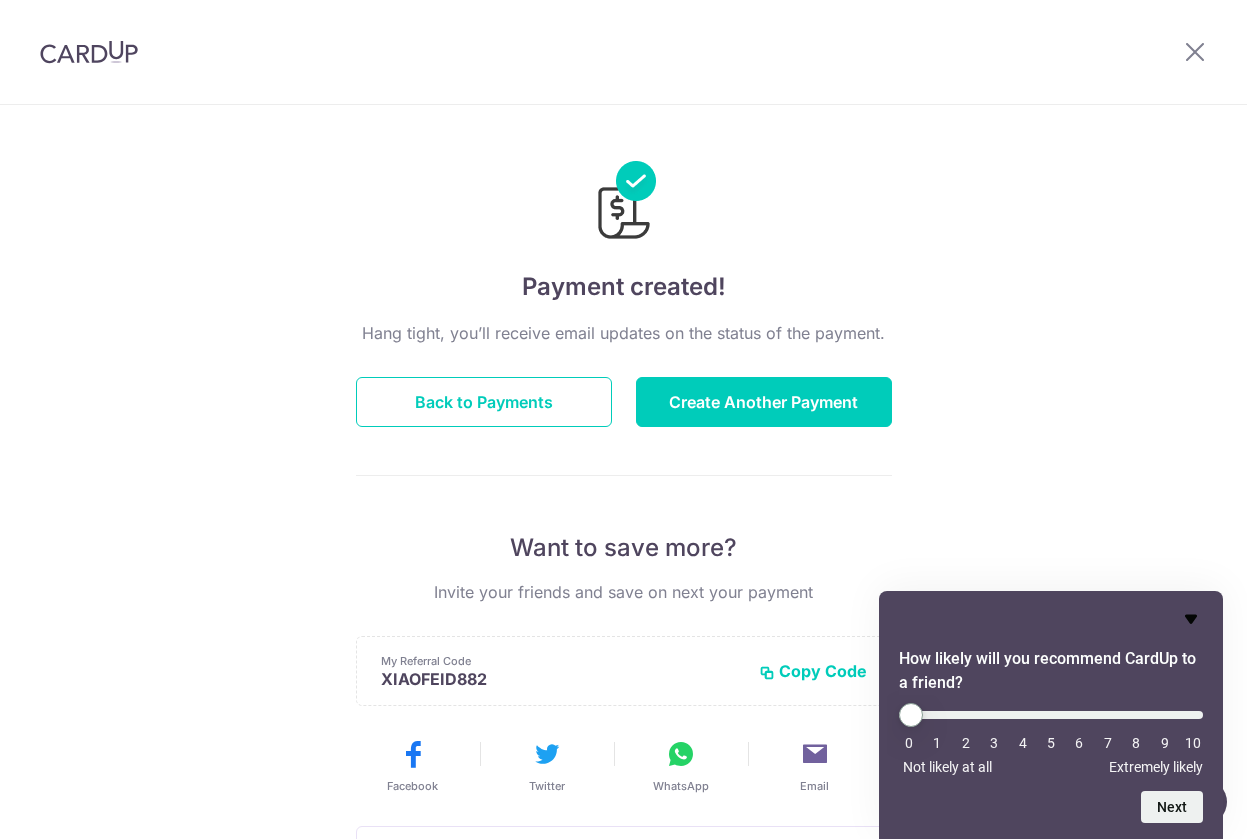 click 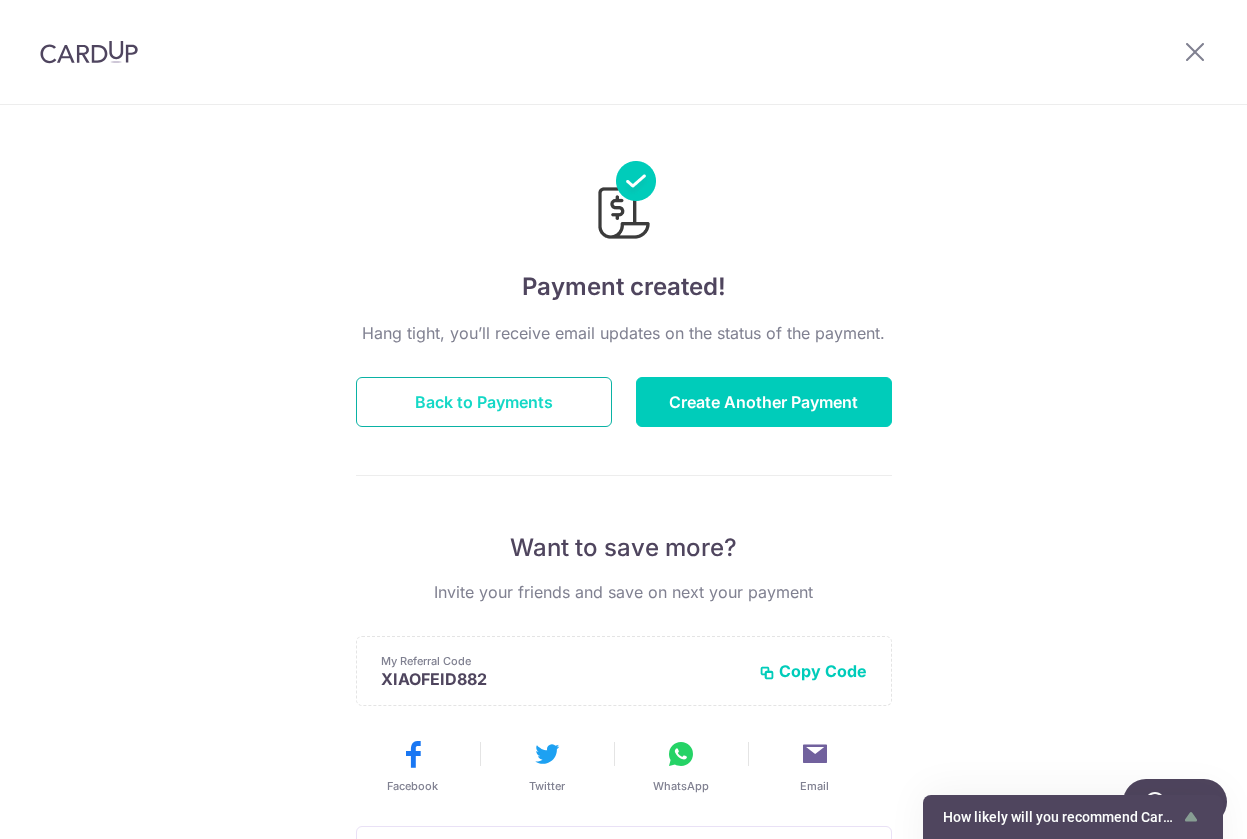 click on "Back to Payments" at bounding box center [484, 402] 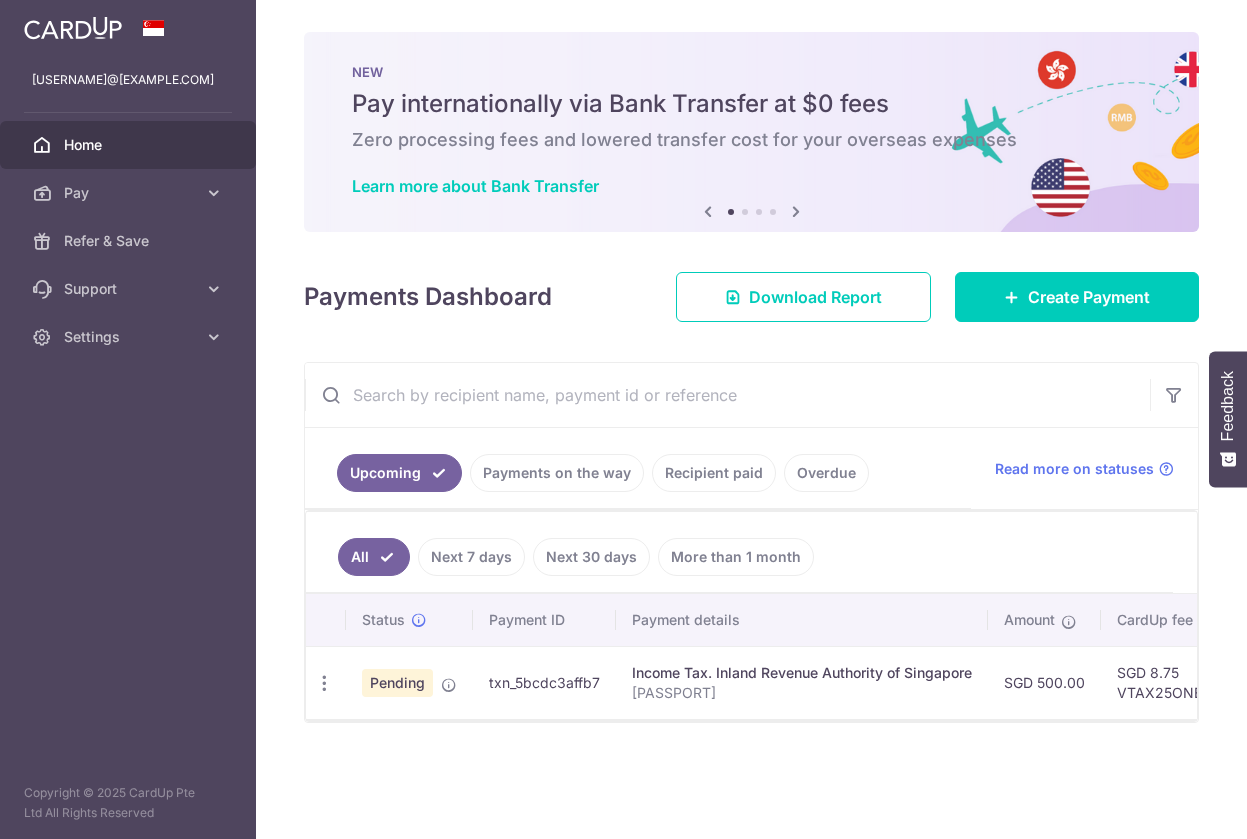 scroll, scrollTop: 0, scrollLeft: 0, axis: both 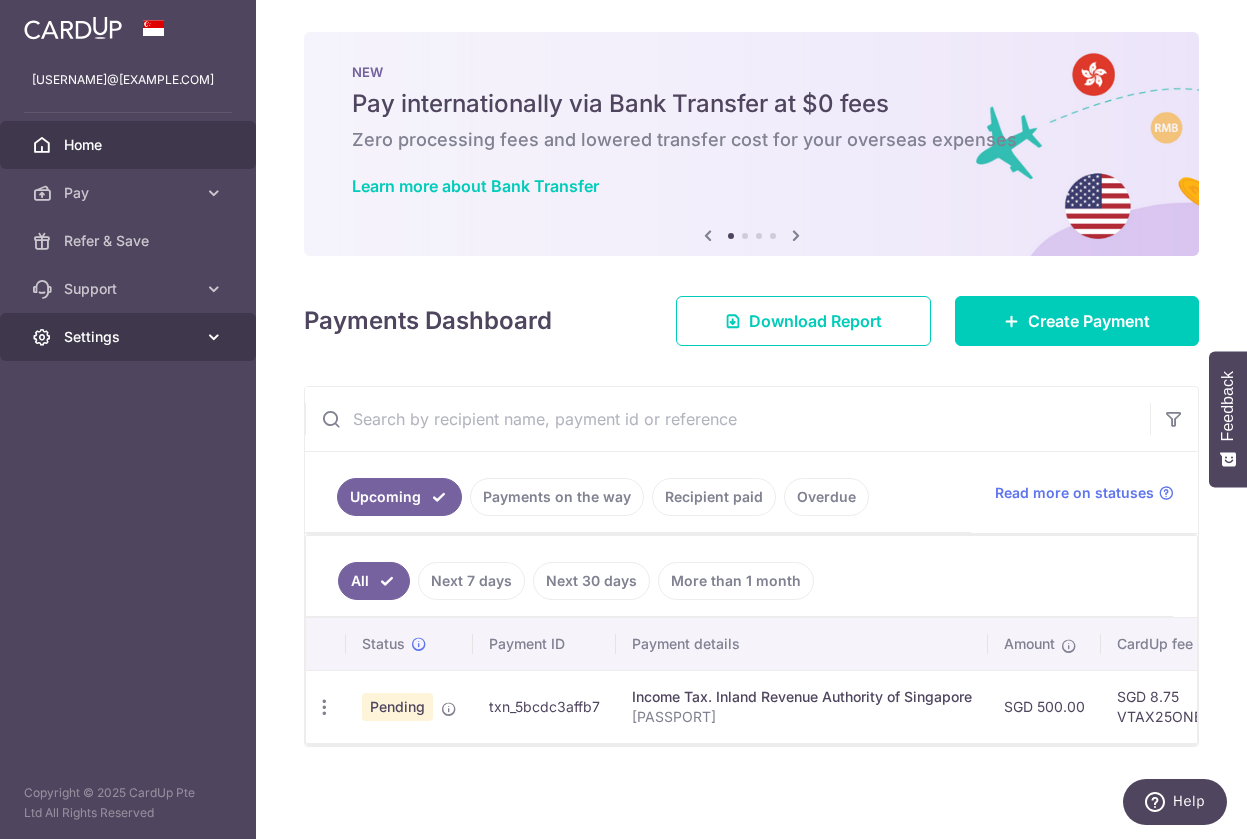click on "Settings" at bounding box center (130, 337) 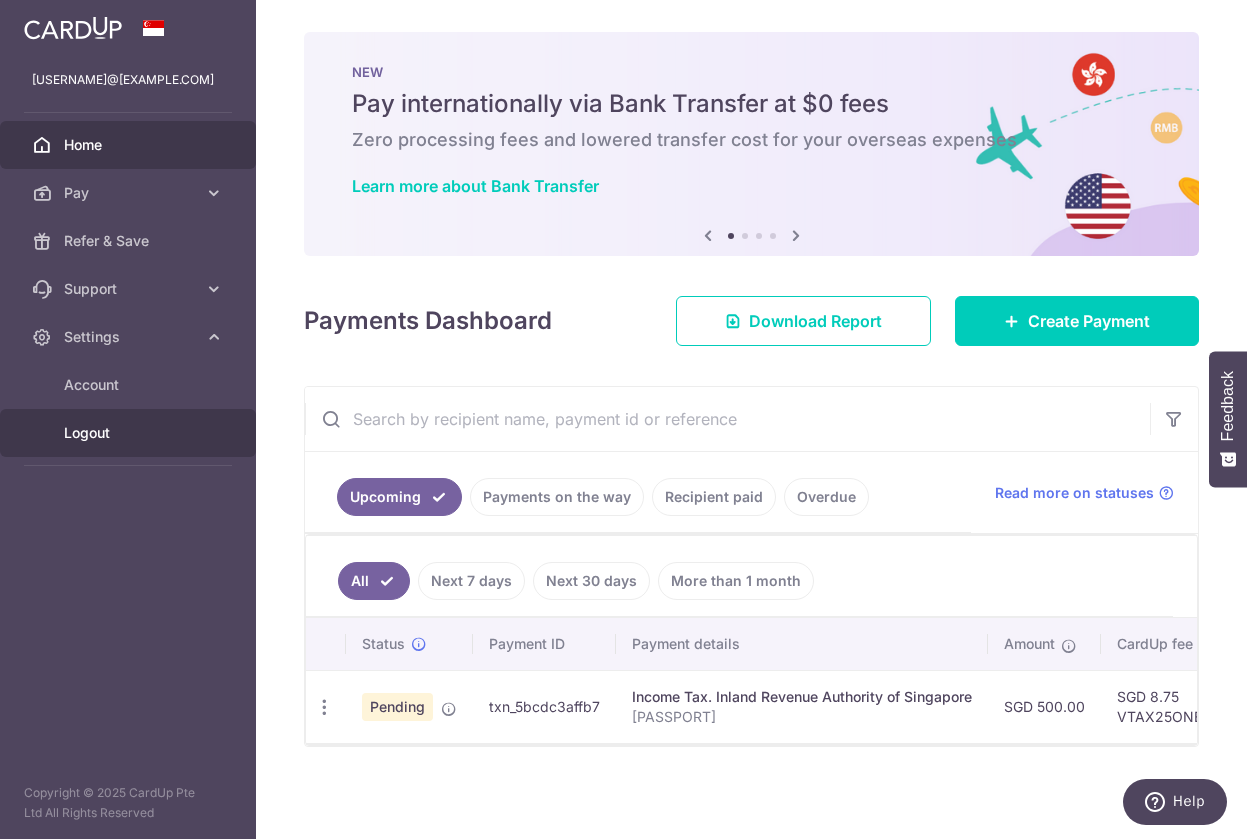 click on "Logout" at bounding box center (130, 433) 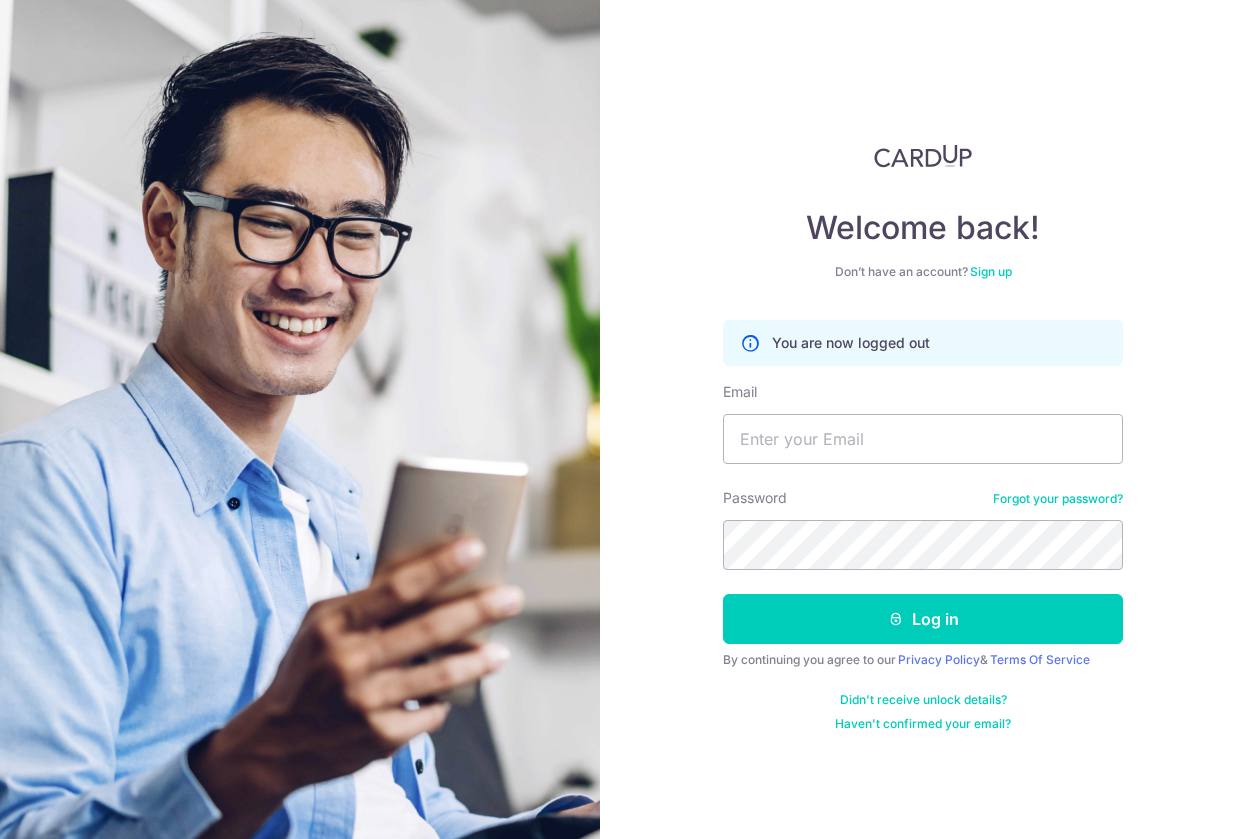 scroll, scrollTop: 0, scrollLeft: 0, axis: both 